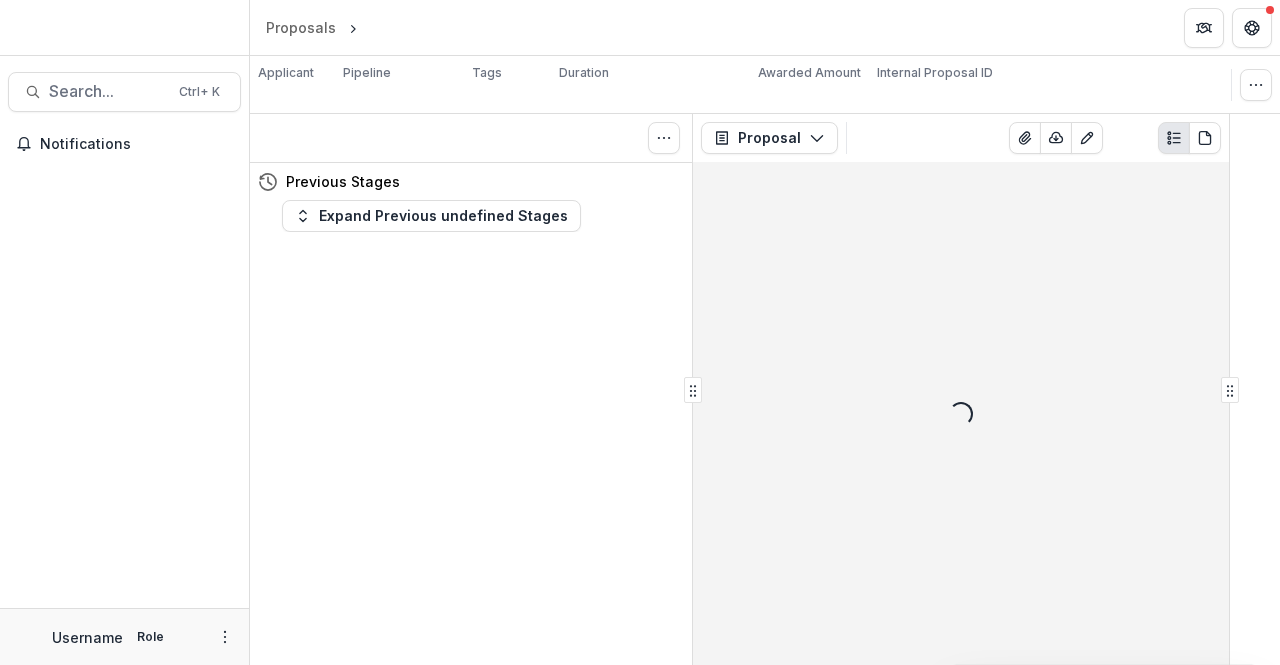 scroll, scrollTop: 0, scrollLeft: 0, axis: both 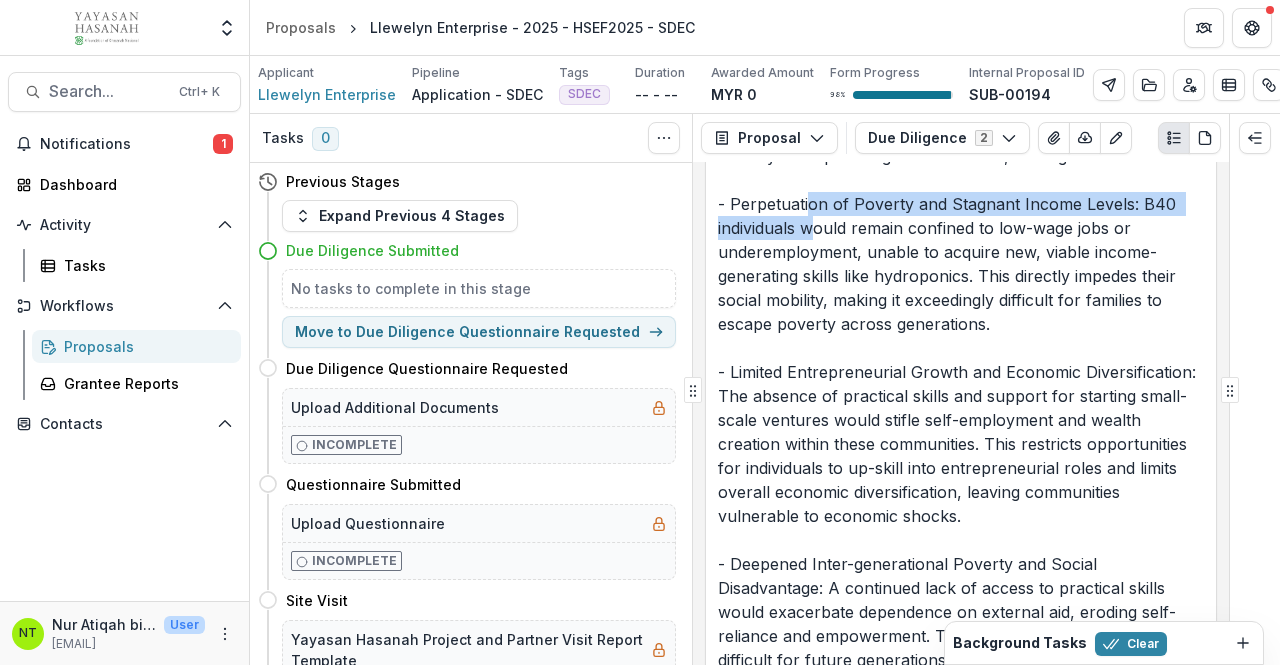 drag, startPoint x: 808, startPoint y: 240, endPoint x: 810, endPoint y: 275, distance: 35.057095 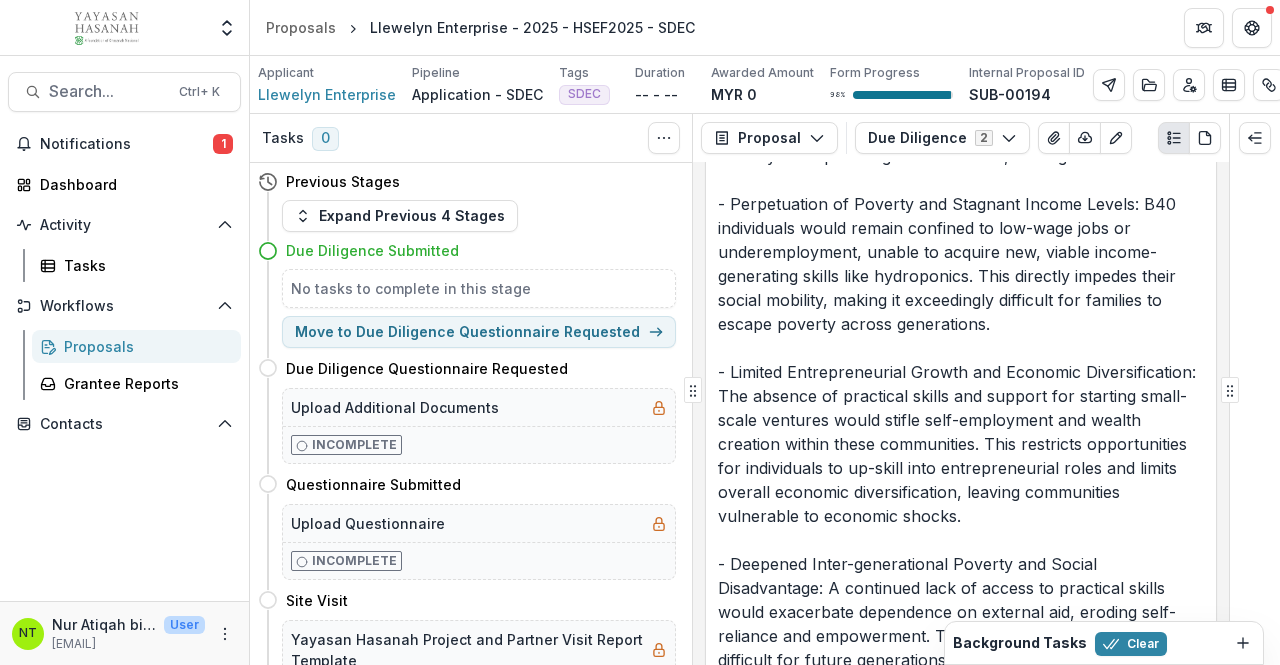 click on "[STATE]'s B40 communities face significant barriers to social mobility and economic advancement, largely due to limited access to relevant skills and resources. Many individuals in these lower-income brackets lack the knowledge and practical skills needed for sustainable income generation, particularly in modern agricultural practices. Traditional farming methods are often constrained by issues such as land access, limited plot sizes, and capital, while current educational opportunities in innovative, low-cost food production, like hydroponics, are either inaccessible or non-existent for this demographic.
This creates a critical gap, hindering the up-skilling of B40 individuals and perpetuating a cycle of limited economic opportunities. Without targeted interventions providing accessible and affordable training in sustainable food production methods, these communities will continue to face significant barriers to improving their livelihoods." at bounding box center (961, 216) 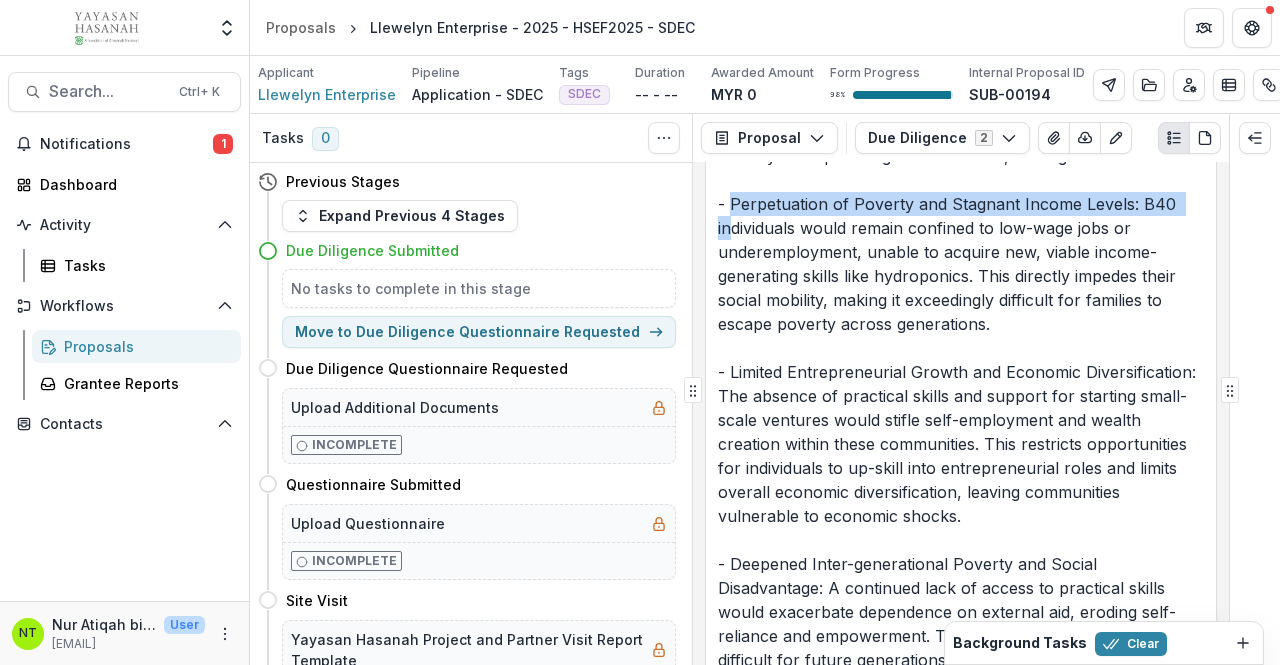 drag, startPoint x: 728, startPoint y: 235, endPoint x: 735, endPoint y: 269, distance: 34.713108 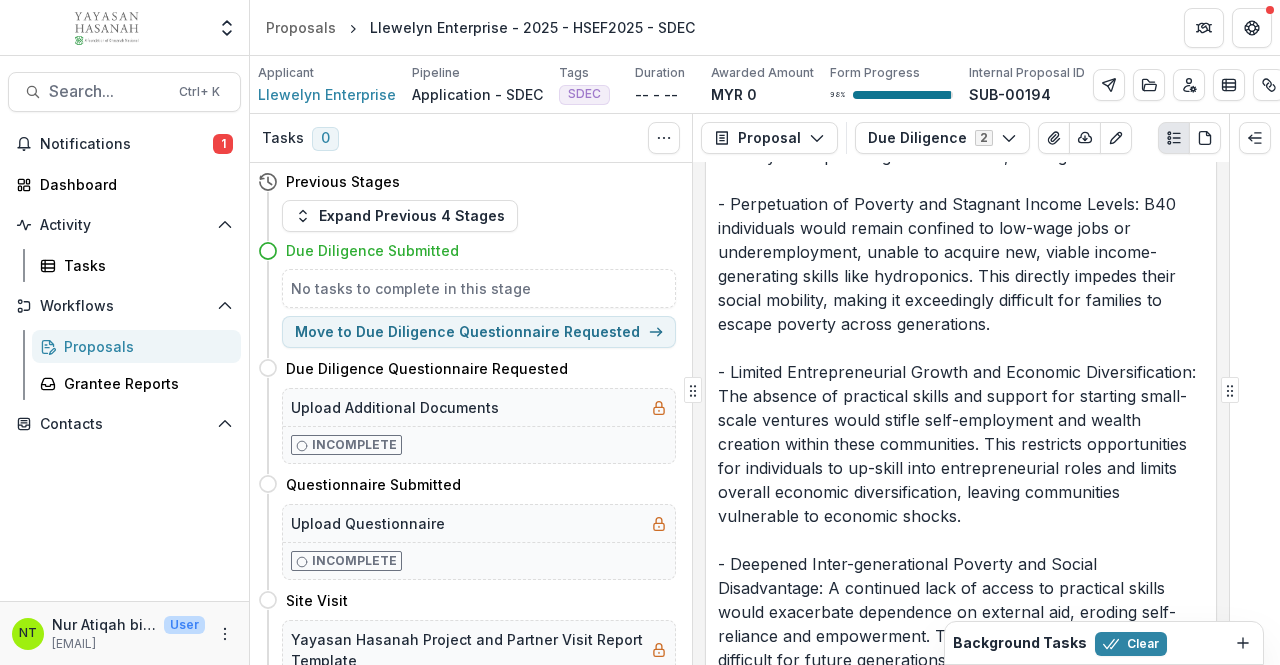 click on "[STATE]'s B40 communities face significant barriers to social mobility and economic advancement, largely due to limited access to relevant skills and resources. Many individuals in these lower-income brackets lack the knowledge and practical skills needed for sustainable income generation, particularly in modern agricultural practices. Traditional farming methods are often constrained by issues such as land access, limited plot sizes, and capital, while current educational opportunities in innovative, low-cost food production, like hydroponics, are either inaccessible or non-existent for this demographic.
This creates a critical gap, hindering the up-skilling of B40 individuals and perpetuating a cycle of limited economic opportunities. Without targeted interventions providing accessible and affordable training in sustainable food production methods, these communities will continue to face significant barriers to improving their livelihoods." at bounding box center [961, 216] 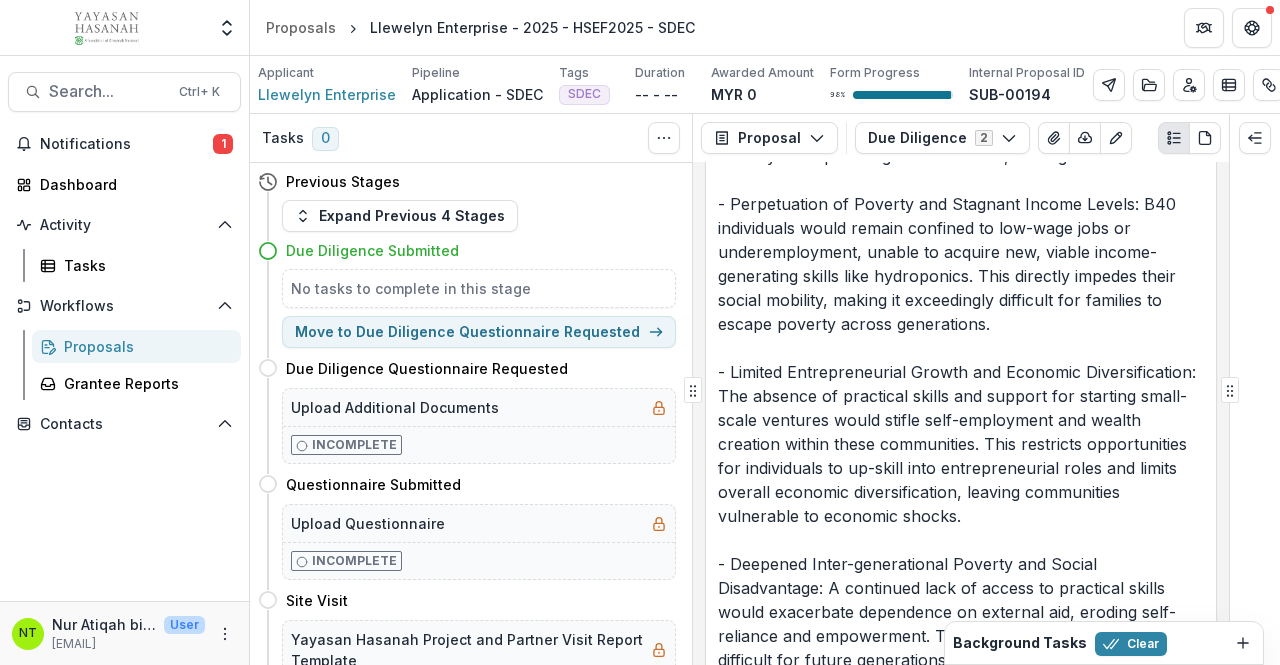 scroll, scrollTop: 1800, scrollLeft: 0, axis: vertical 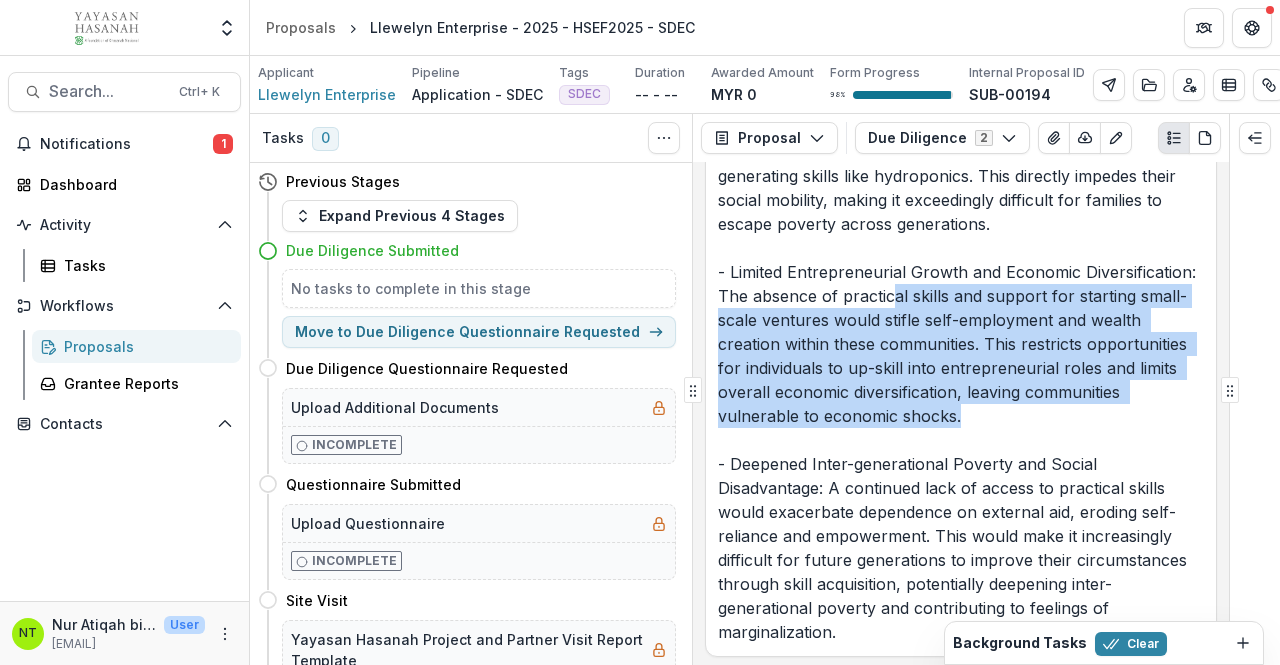 drag, startPoint x: 975, startPoint y: 464, endPoint x: 889, endPoint y: 336, distance: 154.20766 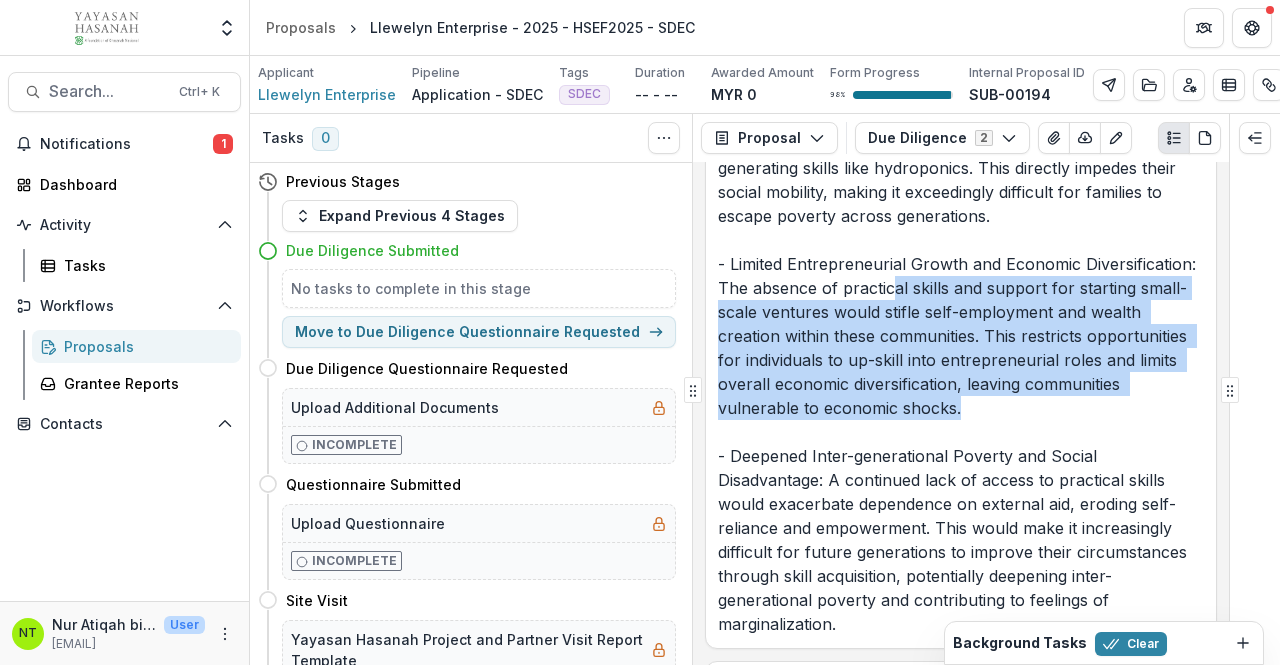 scroll, scrollTop: 1800, scrollLeft: 0, axis: vertical 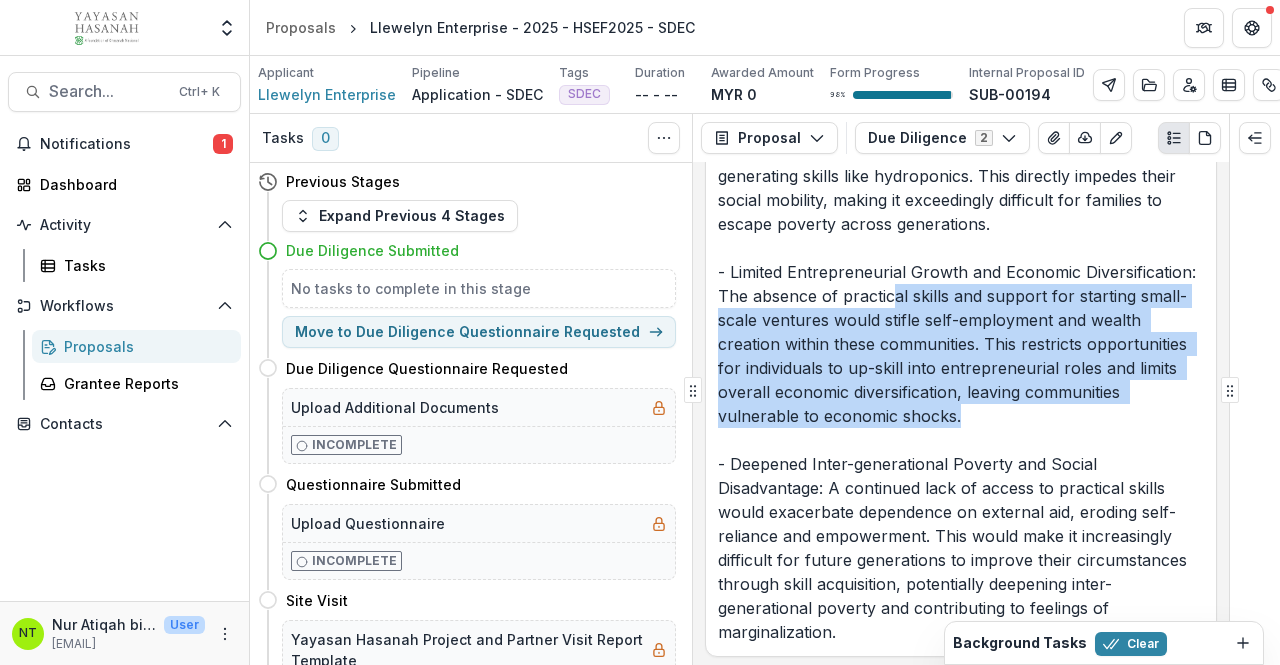 click on "[STATE]'s B40 communities face significant barriers to social mobility and economic advancement, largely due to limited access to relevant skills and resources. Many individuals in these lower-income brackets lack the knowledge and practical skills needed for sustainable income generation, particularly in modern agricultural practices. Traditional farming methods are often constrained by issues such as land access, limited plot sizes, and capital, while current educational opportunities in innovative, low-cost food production, like hydroponics, are either inaccessible or non-existent for this demographic.
This creates a critical gap, hindering the up-skilling of B40 individuals and perpetuating a cycle of limited economic opportunities. Without targeted interventions providing accessible and affordable training in sustainable food production methods, these communities will continue to face significant barriers to improving their livelihoods." at bounding box center [961, 116] 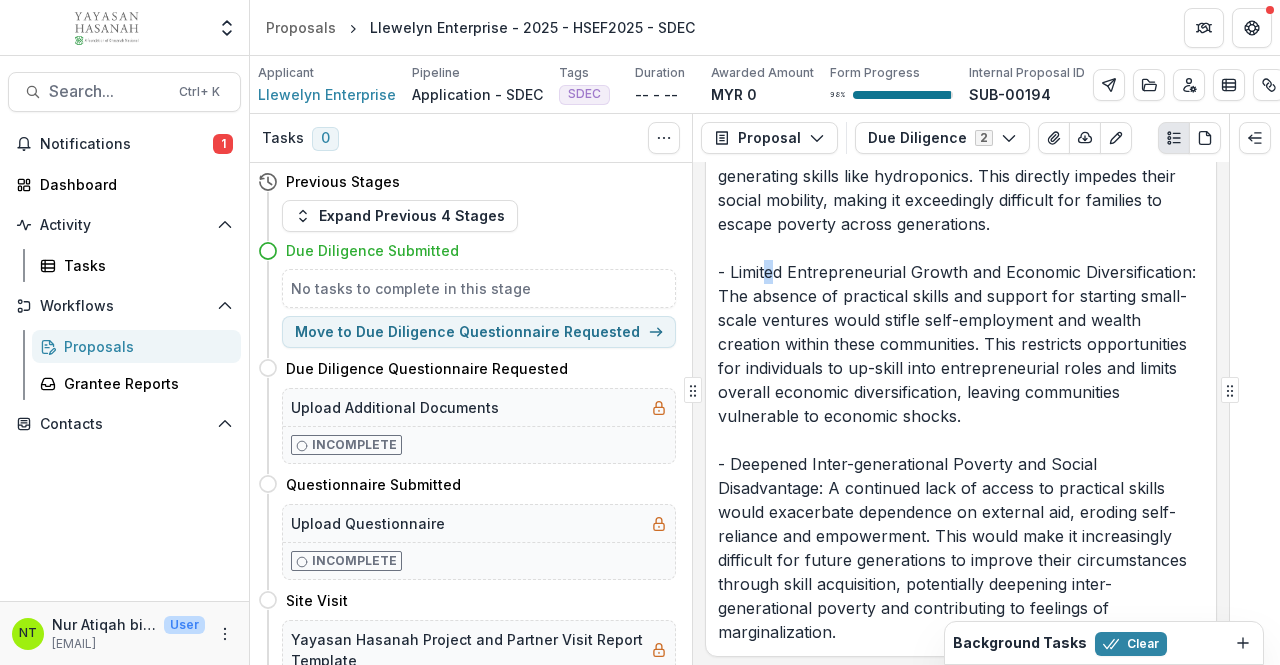 drag, startPoint x: 766, startPoint y: 303, endPoint x: 774, endPoint y: 319, distance: 17.888544 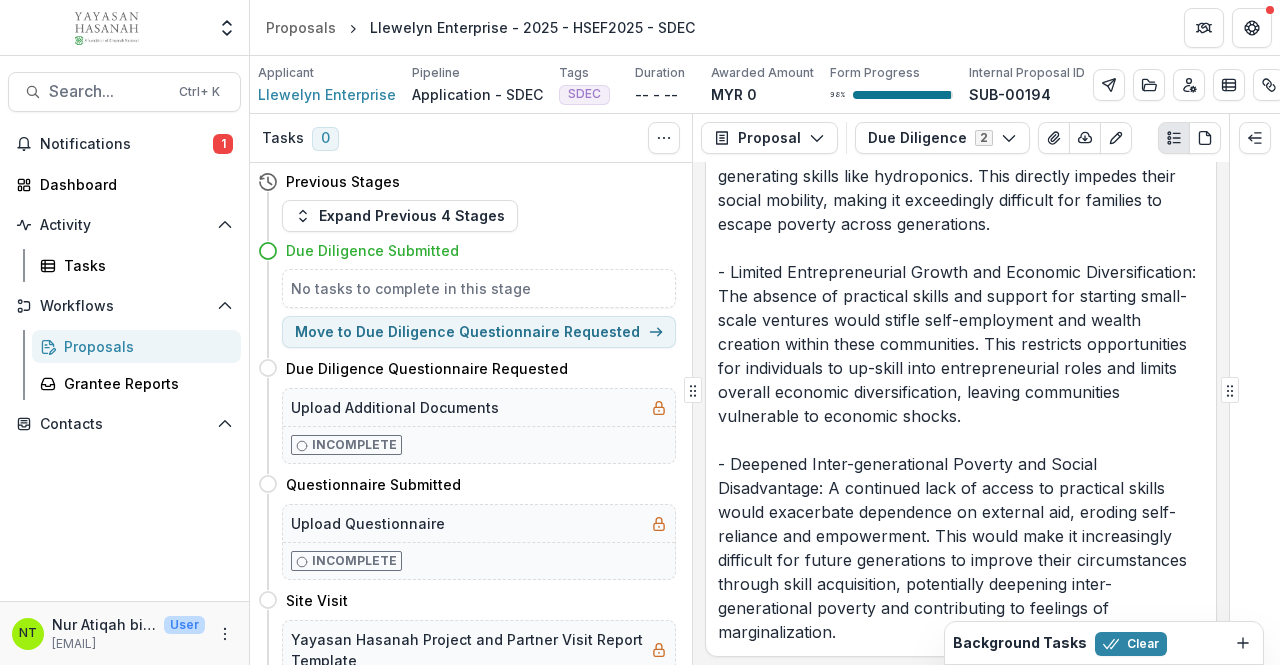 click on "[STATE]'s B40 communities face significant barriers to social mobility and economic advancement, largely due to limited access to relevant skills and resources. Many individuals in these lower-income brackets lack the knowledge and practical skills needed for sustainable income generation, particularly in modern agricultural practices. Traditional farming methods are often constrained by issues such as land access, limited plot sizes, and capital, while current educational opportunities in innovative, low-cost food production, like hydroponics, are either inaccessible or non-existent for this demographic.
This creates a critical gap, hindering the up-skilling of B40 individuals and perpetuating a cycle of limited economic opportunities. Without targeted interventions providing accessible and affordable training in sustainable food production methods, these communities will continue to face significant barriers to improving their livelihoods." at bounding box center (961, 116) 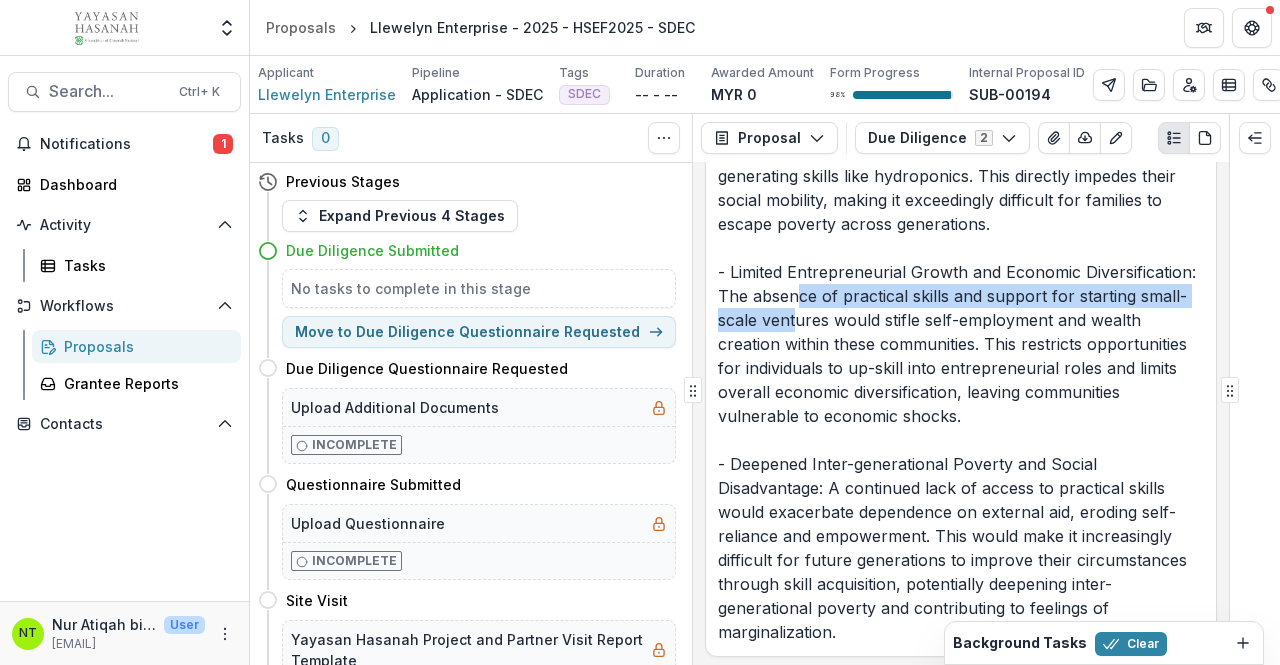 drag, startPoint x: 796, startPoint y: 343, endPoint x: 798, endPoint y: 355, distance: 12.165525 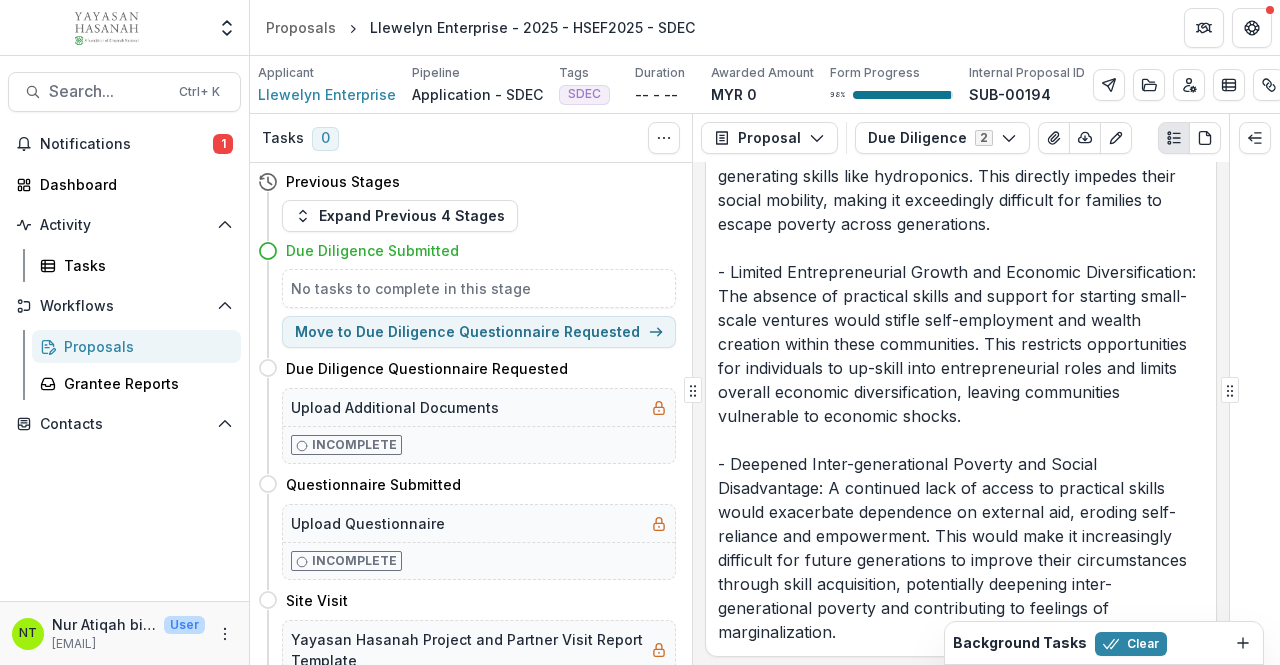 click on "[STATE]'s B40 communities face significant barriers to social mobility and economic advancement, largely due to limited access to relevant skills and resources. Many individuals in these lower-income brackets lack the knowledge and practical skills needed for sustainable income generation, particularly in modern agricultural practices. Traditional farming methods are often constrained by issues such as land access, limited plot sizes, and capital, while current educational opportunities in innovative, low-cost food production, like hydroponics, are either inaccessible or non-existent for this demographic.
This creates a critical gap, hindering the up-skilling of B40 individuals and perpetuating a cycle of limited economic opportunities. Without targeted interventions providing accessible and affordable training in sustainable food production methods, these communities will continue to face significant barriers to improving their livelihoods." at bounding box center (961, 116) 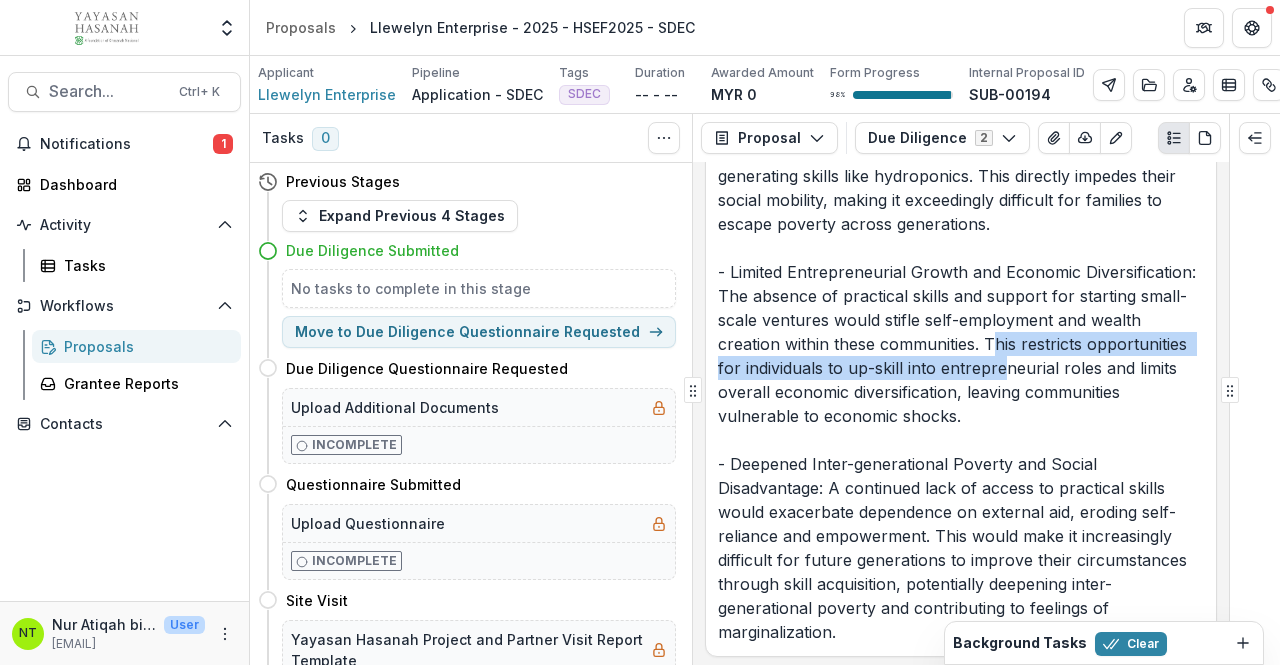drag, startPoint x: 998, startPoint y: 385, endPoint x: 1000, endPoint y: 415, distance: 30.066593 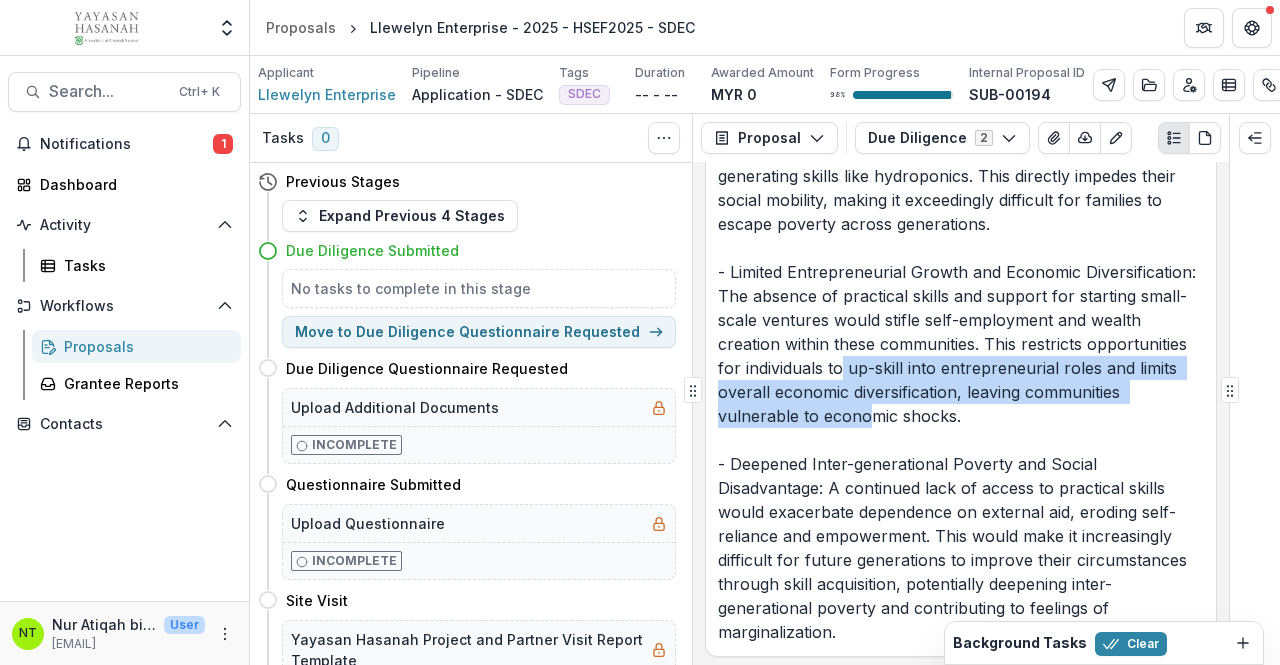 drag, startPoint x: 842, startPoint y: 408, endPoint x: 864, endPoint y: 461, distance: 57.384666 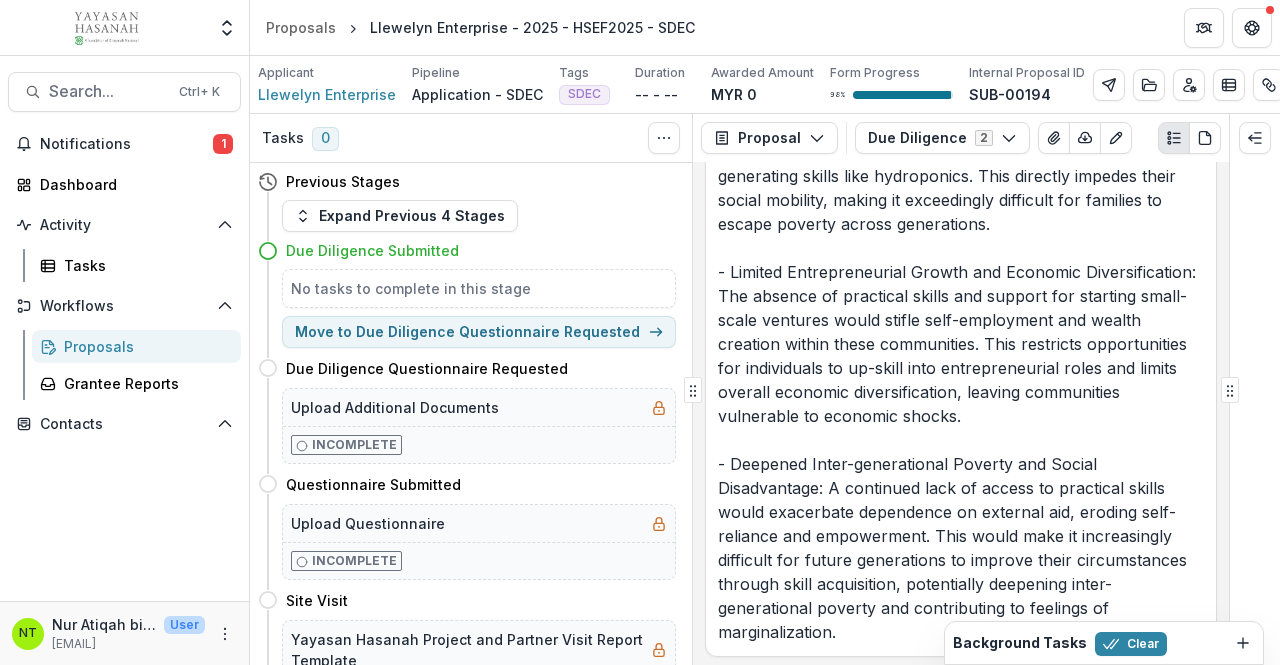 drag, startPoint x: 956, startPoint y: 455, endPoint x: 964, endPoint y: 463, distance: 11.313708 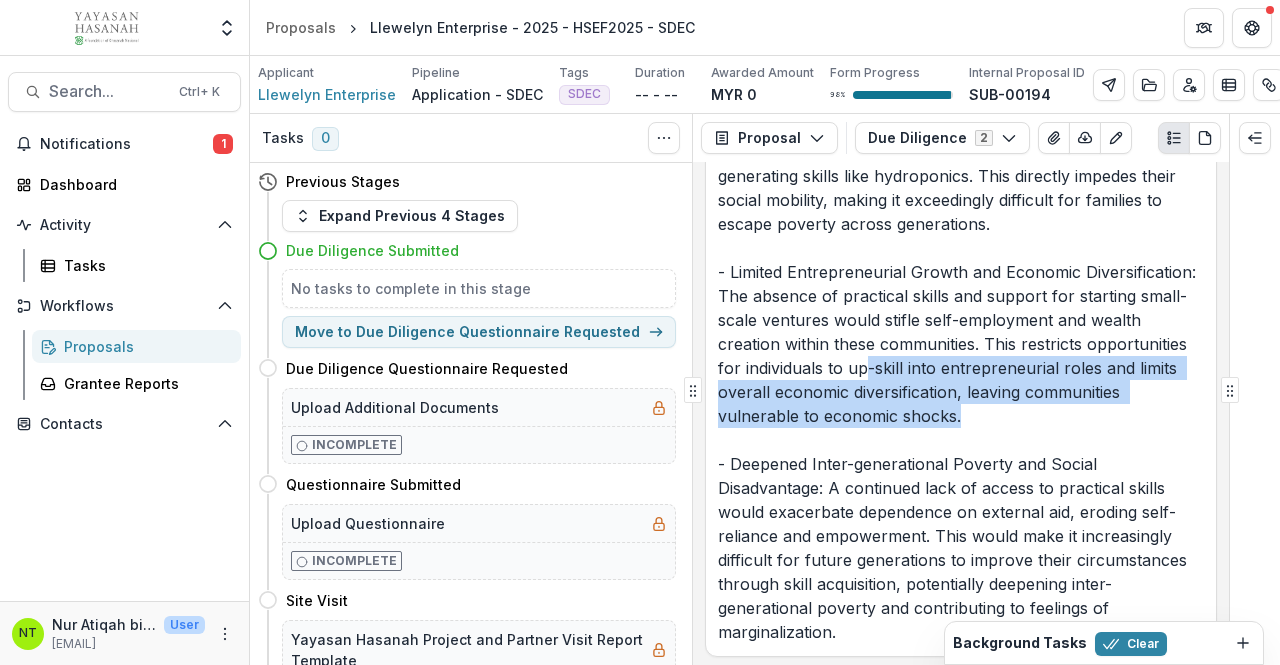 drag, startPoint x: 965, startPoint y: 463, endPoint x: 868, endPoint y: 401, distance: 115.12167 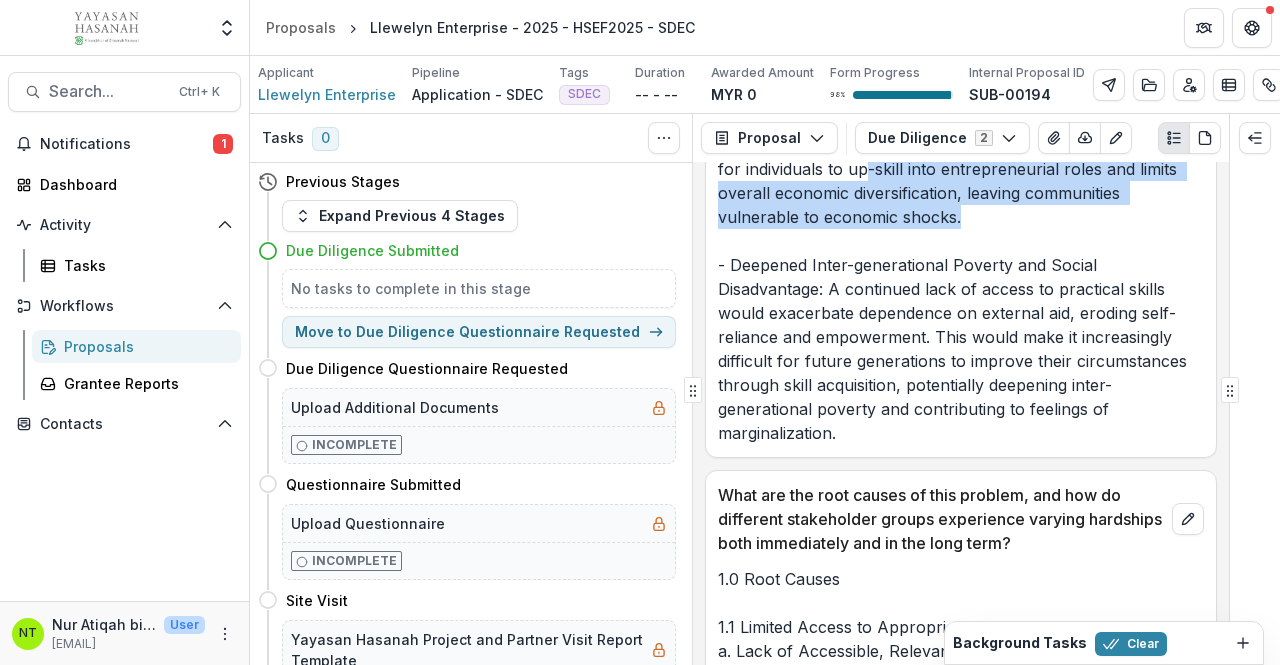 scroll, scrollTop: 2000, scrollLeft: 0, axis: vertical 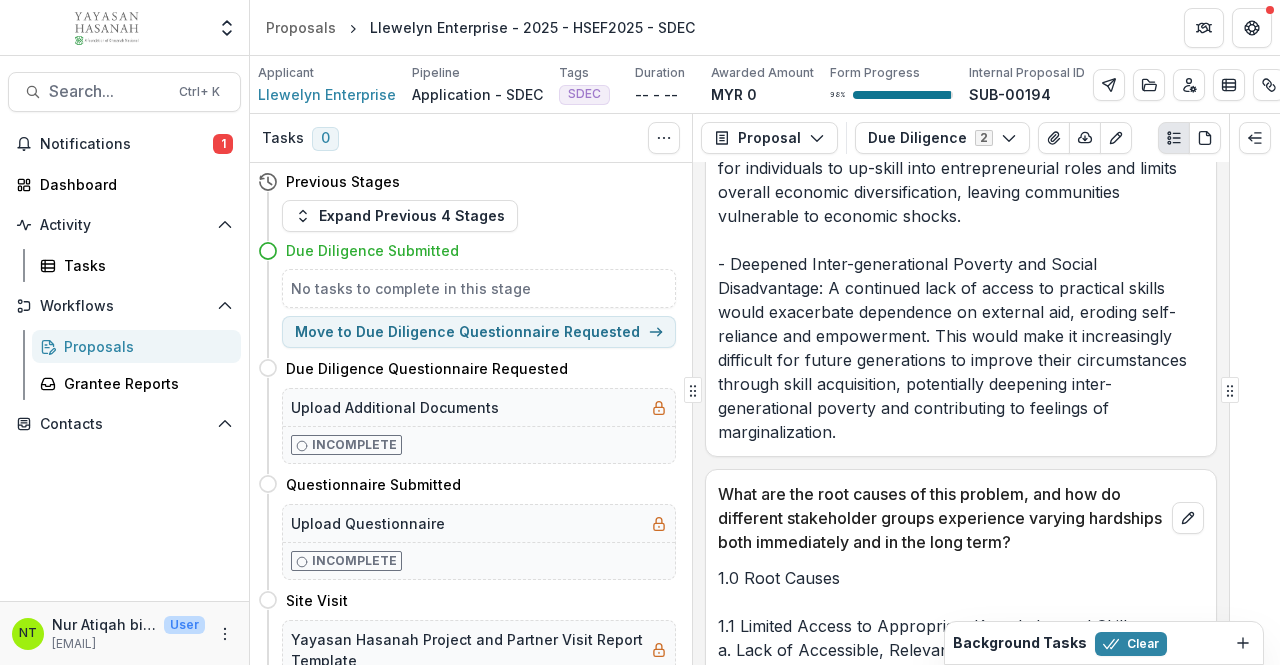 drag, startPoint x: 727, startPoint y: 309, endPoint x: 724, endPoint y: 299, distance: 10.440307 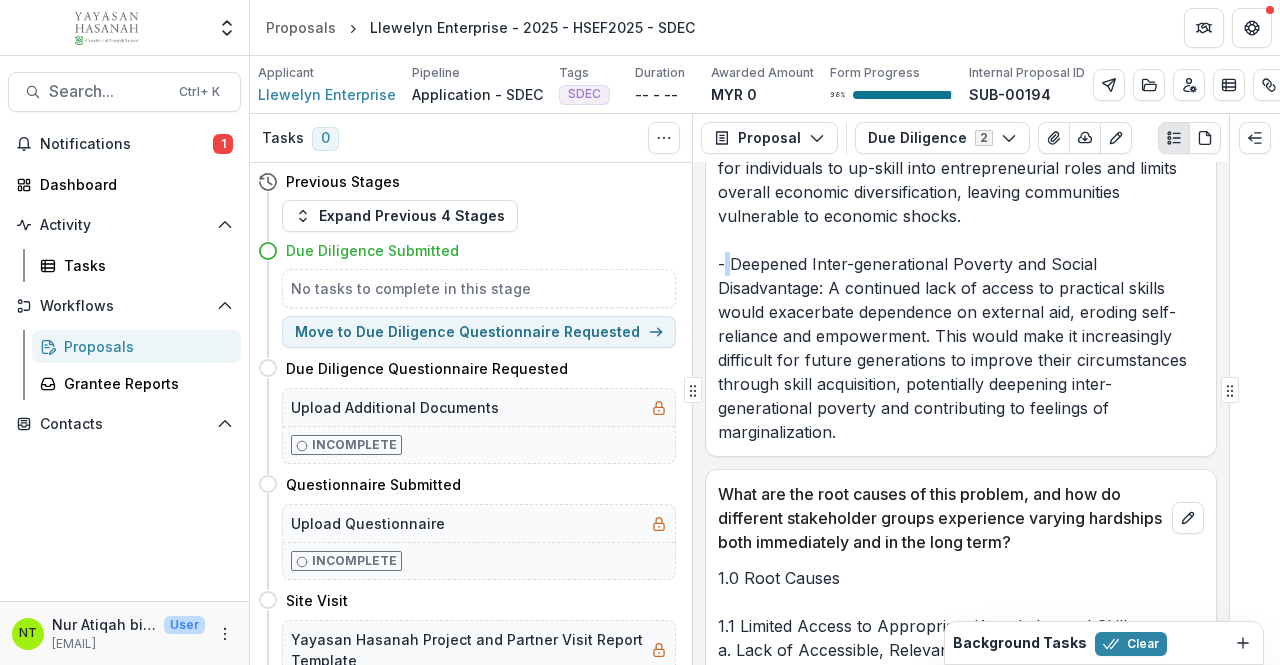 click on "[STATE]'s B40 communities face significant barriers to social mobility and economic advancement, largely due to limited access to relevant skills and resources. Many individuals in these lower-income brackets lack the knowledge and practical skills needed for sustainable income generation, particularly in modern agricultural practices. Traditional farming methods are often constrained by issues such as land access, limited plot sizes, and capital, while current educational opportunities in innovative, low-cost food production, like hydroponics, are either inaccessible or non-existent for this demographic.
This creates a critical gap, hindering the up-skilling of B40 individuals and perpetuating a cycle of limited economic opportunities. Without targeted interventions providing accessible and affordable training in sustainable food production methods, these communities will continue to face significant barriers to improving their livelihoods." at bounding box center [961, -84] 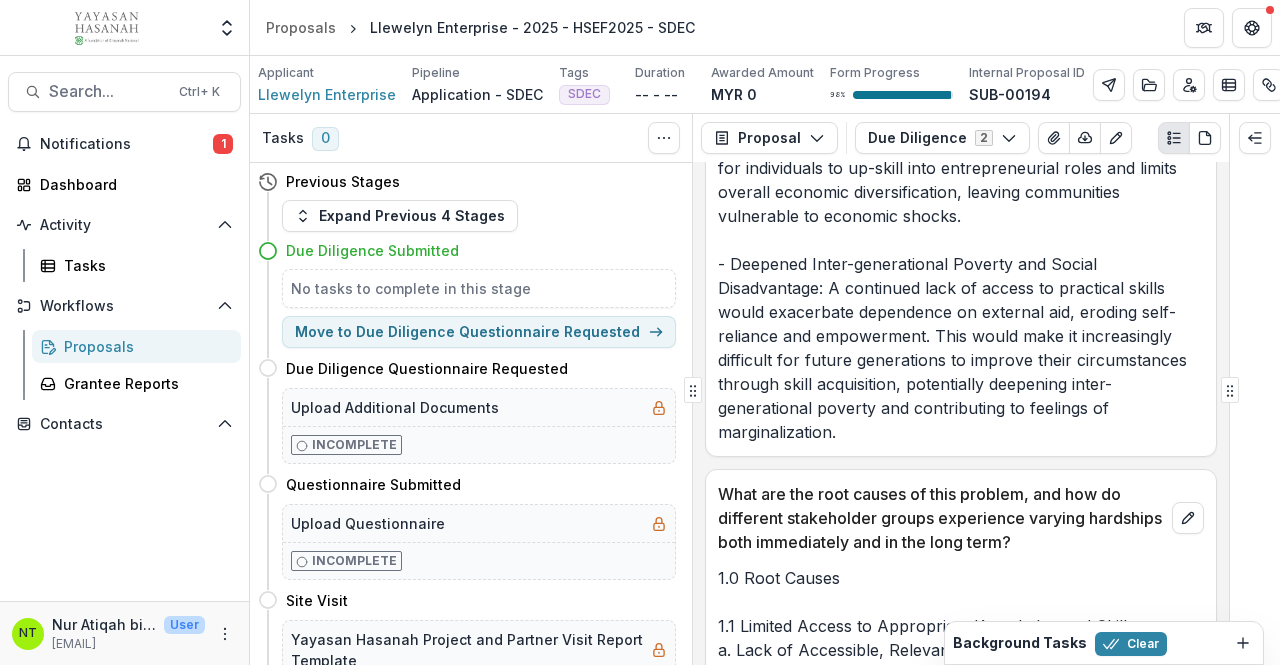 click on "[STATE]'s B40 communities face significant barriers to social mobility and economic advancement, largely due to limited access to relevant skills and resources. Many individuals in these lower-income brackets lack the knowledge and practical skills needed for sustainable income generation, particularly in modern agricultural practices. Traditional farming methods are often constrained by issues such as land access, limited plot sizes, and capital, while current educational opportunities in innovative, low-cost food production, like hydroponics, are either inaccessible or non-existent for this demographic.
This creates a critical gap, hindering the up-skilling of B40 individuals and perpetuating a cycle of limited economic opportunities. Without targeted interventions providing accessible and affordable training in sustainable food production methods, these communities will continue to face significant barriers to improving their livelihoods." at bounding box center [961, -84] 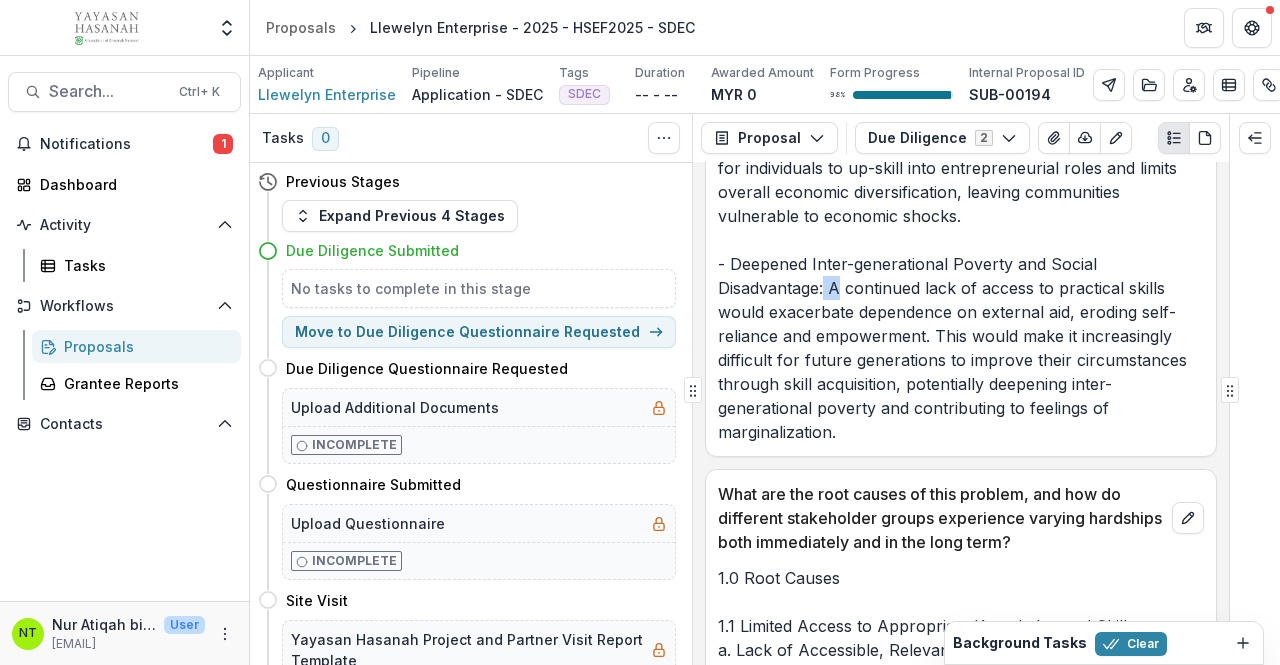 drag, startPoint x: 824, startPoint y: 327, endPoint x: 836, endPoint y: 339, distance: 16.970562 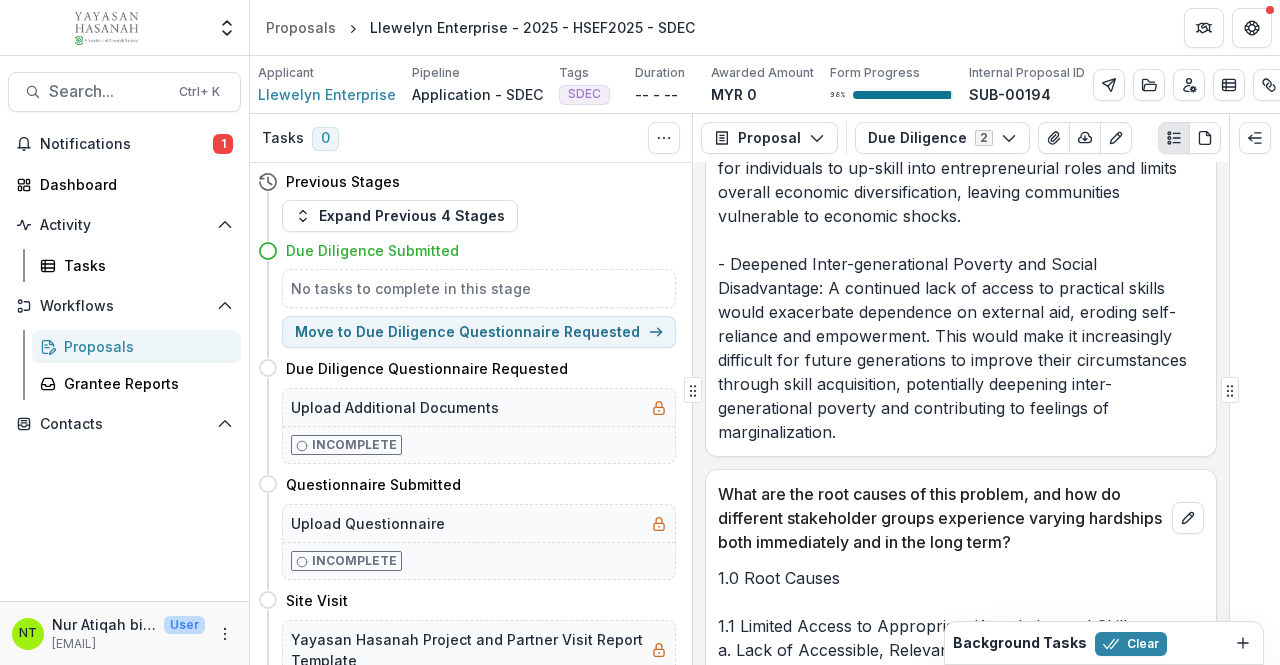 click on "[STATE]'s B40 communities face significant barriers to social mobility and economic advancement, largely due to limited access to relevant skills and resources. Many individuals in these lower-income brackets lack the knowledge and practical skills needed for sustainable income generation, particularly in modern agricultural practices. Traditional farming methods are often constrained by issues such as land access, limited plot sizes, and capital, while current educational opportunities in innovative, low-cost food production, like hydroponics, are either inaccessible or non-existent for this demographic.
This creates a critical gap, hindering the up-skilling of B40 individuals and perpetuating a cycle of limited economic opportunities. Without targeted interventions providing accessible and affordable training in sustainable food production methods, these communities will continue to face significant barriers to improving their livelihoods." at bounding box center (961, -84) 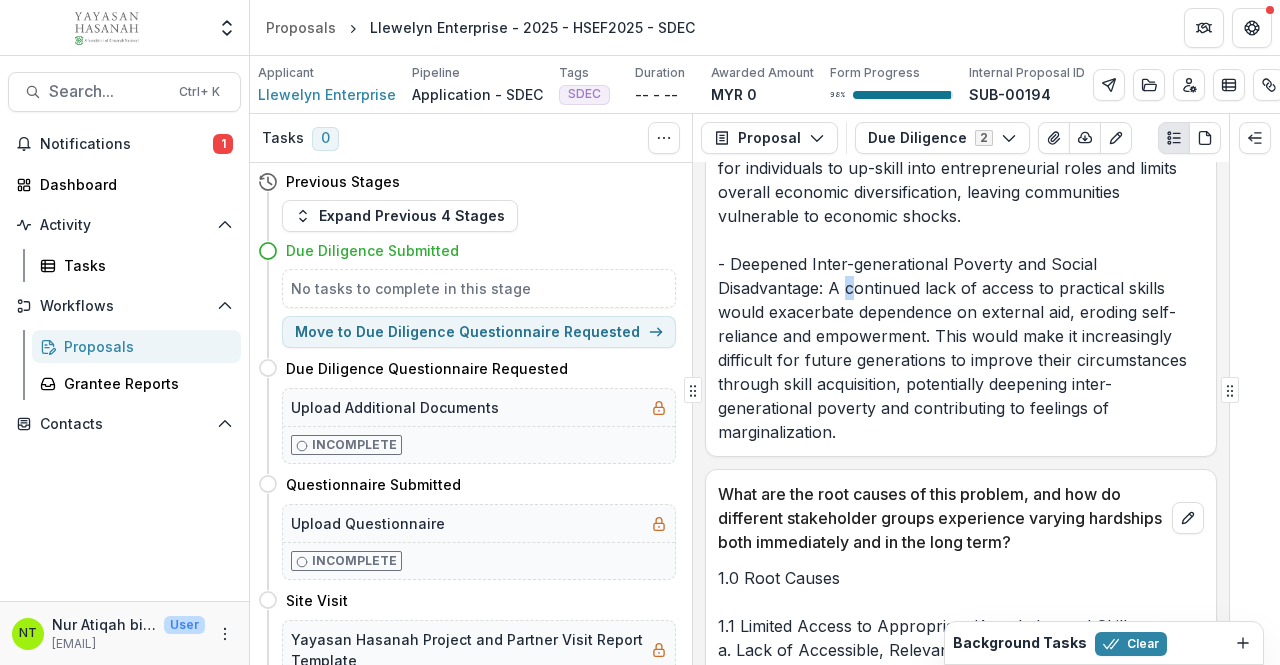 click on "[STATE]'s B40 communities face significant barriers to social mobility and economic advancement, largely due to limited access to relevant skills and resources. Many individuals in these lower-income brackets lack the knowledge and practical skills needed for sustainable income generation, particularly in modern agricultural practices. Traditional farming methods are often constrained by issues such as land access, limited plot sizes, and capital, while current educational opportunities in innovative, low-cost food production, like hydroponics, are either inaccessible or non-existent for this demographic.
This creates a critical gap, hindering the up-skilling of B40 individuals and perpetuating a cycle of limited economic opportunities. Without targeted interventions providing accessible and affordable training in sustainable food production methods, these communities will continue to face significant barriers to improving their livelihoods." at bounding box center (961, -84) 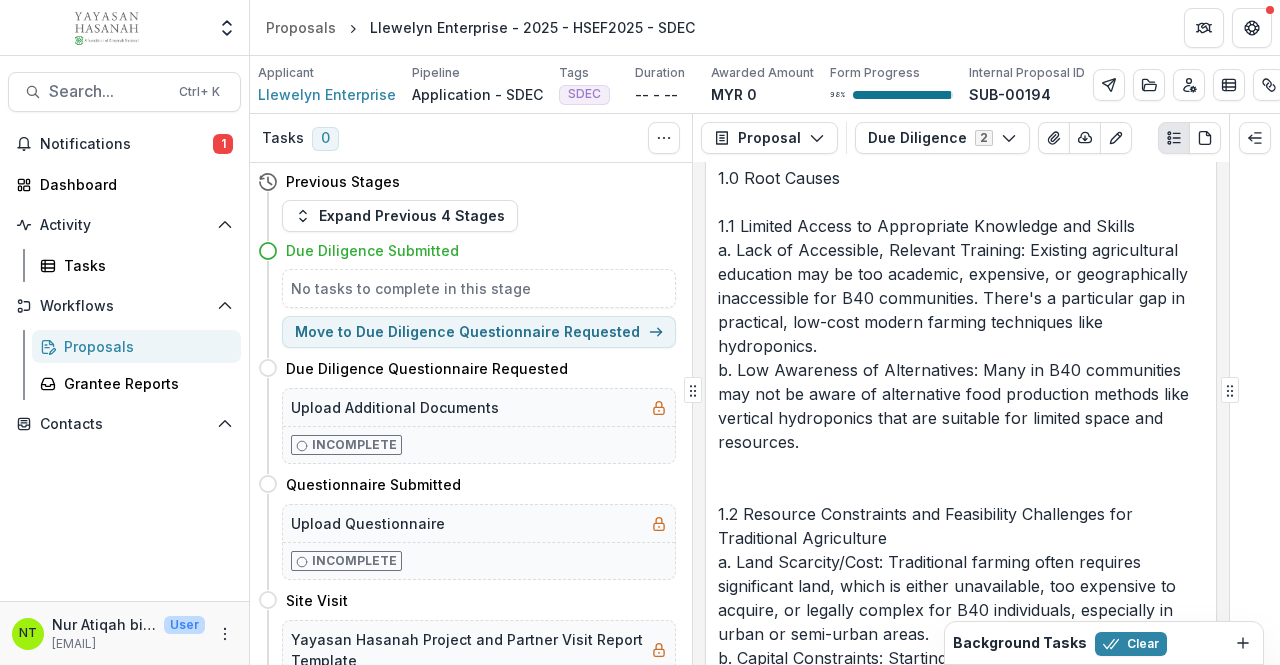 scroll, scrollTop: 2300, scrollLeft: 0, axis: vertical 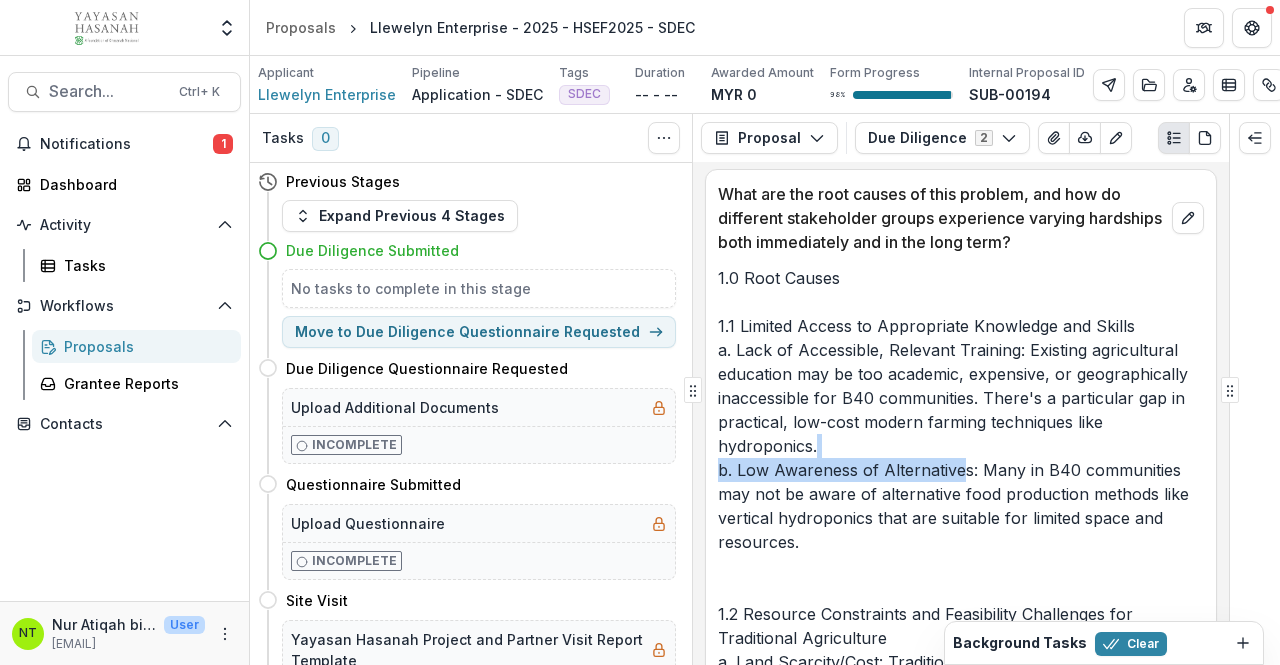 drag, startPoint x: 955, startPoint y: 476, endPoint x: 959, endPoint y: 512, distance: 36.221542 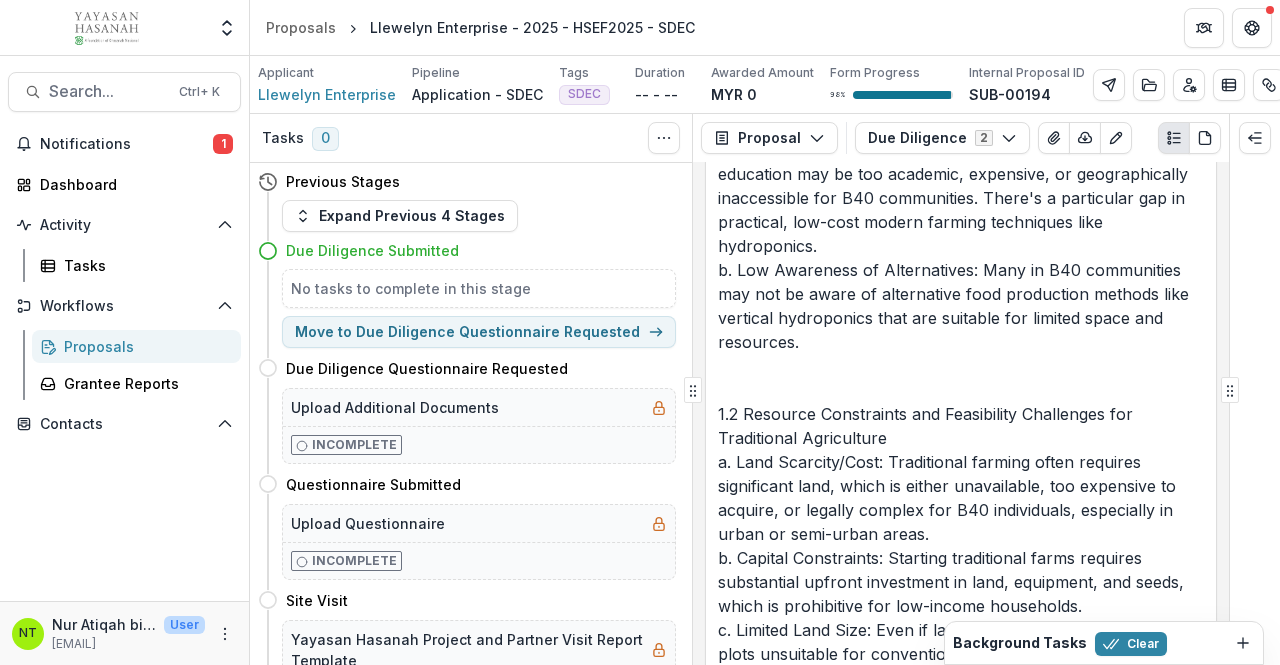 scroll, scrollTop: 2600, scrollLeft: 0, axis: vertical 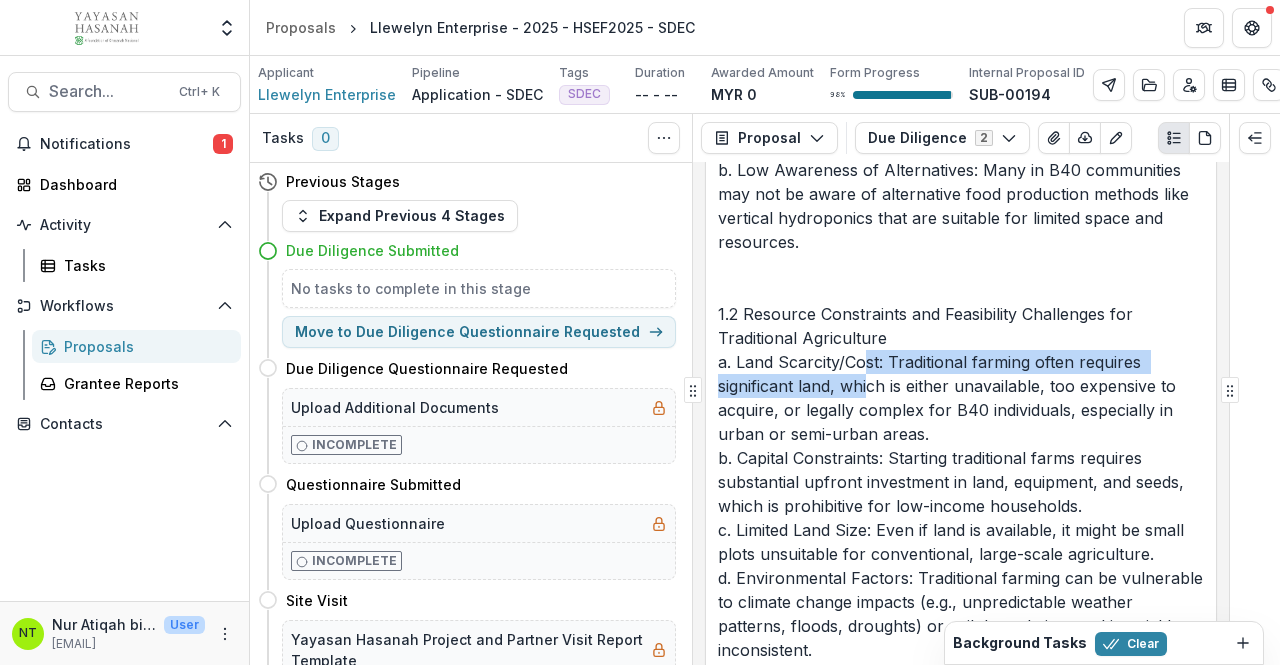 drag, startPoint x: 868, startPoint y: 404, endPoint x: 870, endPoint y: 425, distance: 21.095022 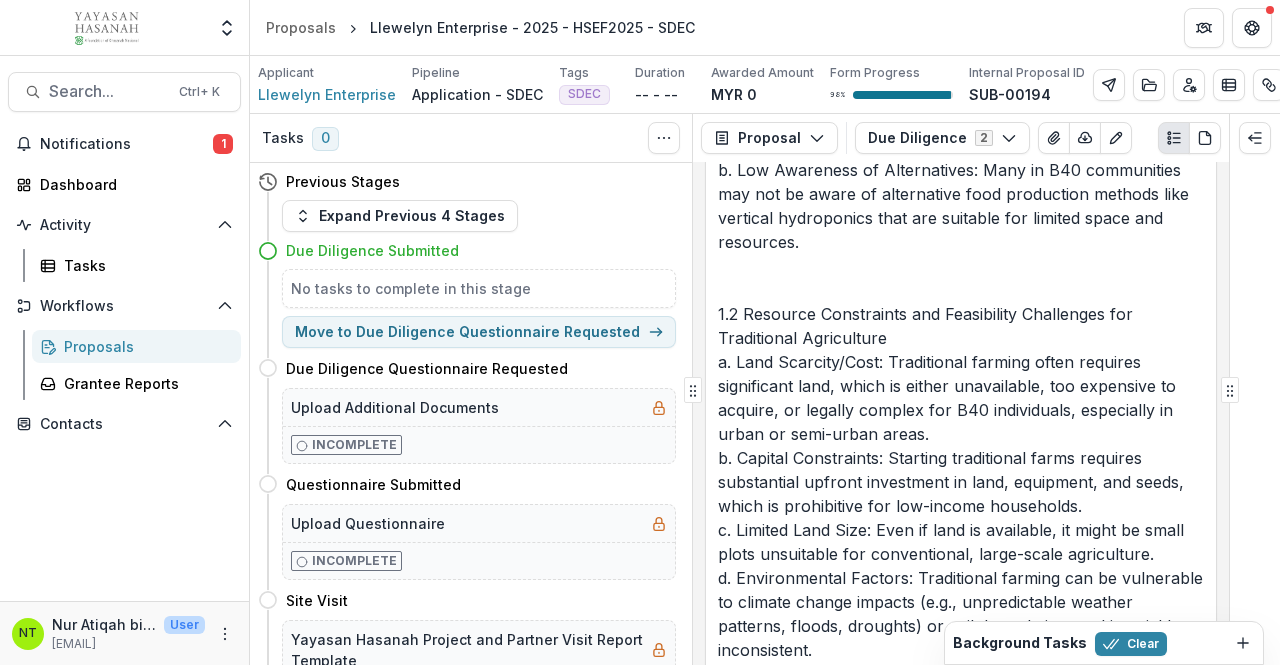 click on "1.0 Root Causes
1.1 Limited Access to Appropriate Knowledge and Skills
a. Lack of Accessible, Relevant Training: Existing agricultural education may be too academic, expensive, or geographically inaccessible for B40 communities. There's a particular gap in practical, low-cost modern farming techniques like hydroponics.
b. Low Awareness of Alternatives: Many in B40 communities may not be aware of alternative food production methods like vertical hydroponics that are suitable for limited space and resources.
1.2 Resource Constraints and Feasibility Challenges for Traditional Agriculture
a. Land Scarcity/Cost: Traditional farming often requires significant land, which is either unavailable, too expensive to acquire, or legally complex for B40 individuals, especially in urban or semi-urban areas.
b. Capital Constraints: Starting traditional farms requires substantial upfront investment in land, equipment, and seeds, which is prohibitive for low-income households." at bounding box center (961, 1622) 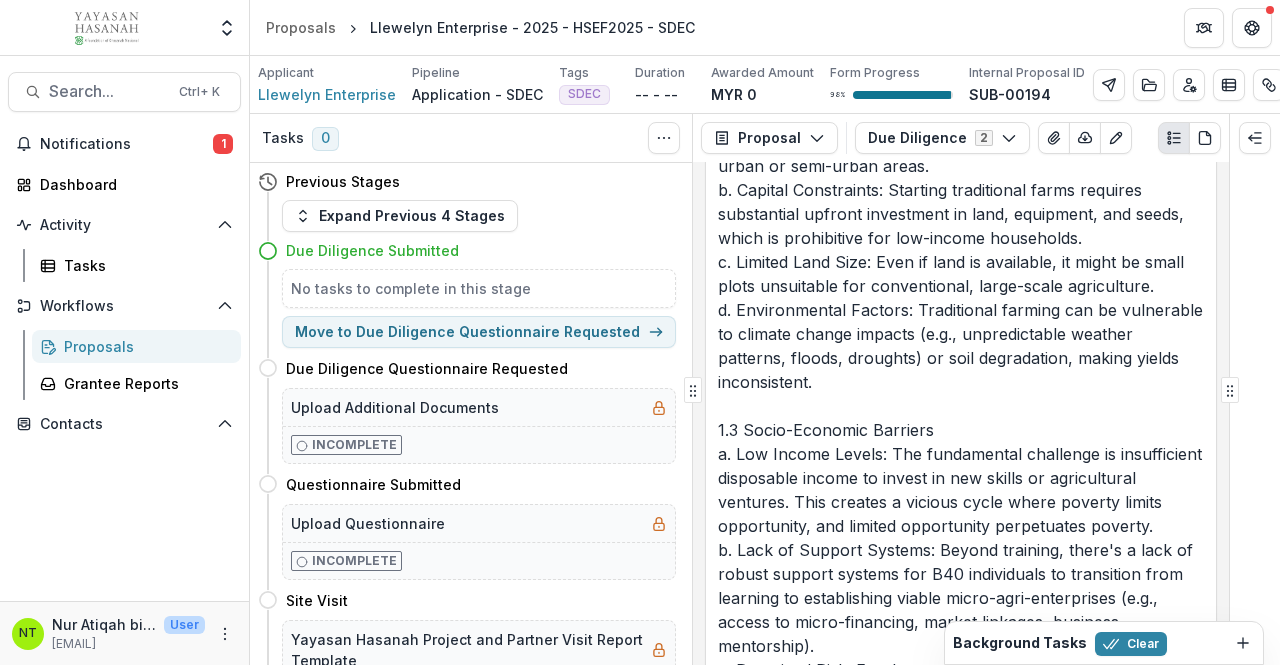 scroll, scrollTop: 2900, scrollLeft: 0, axis: vertical 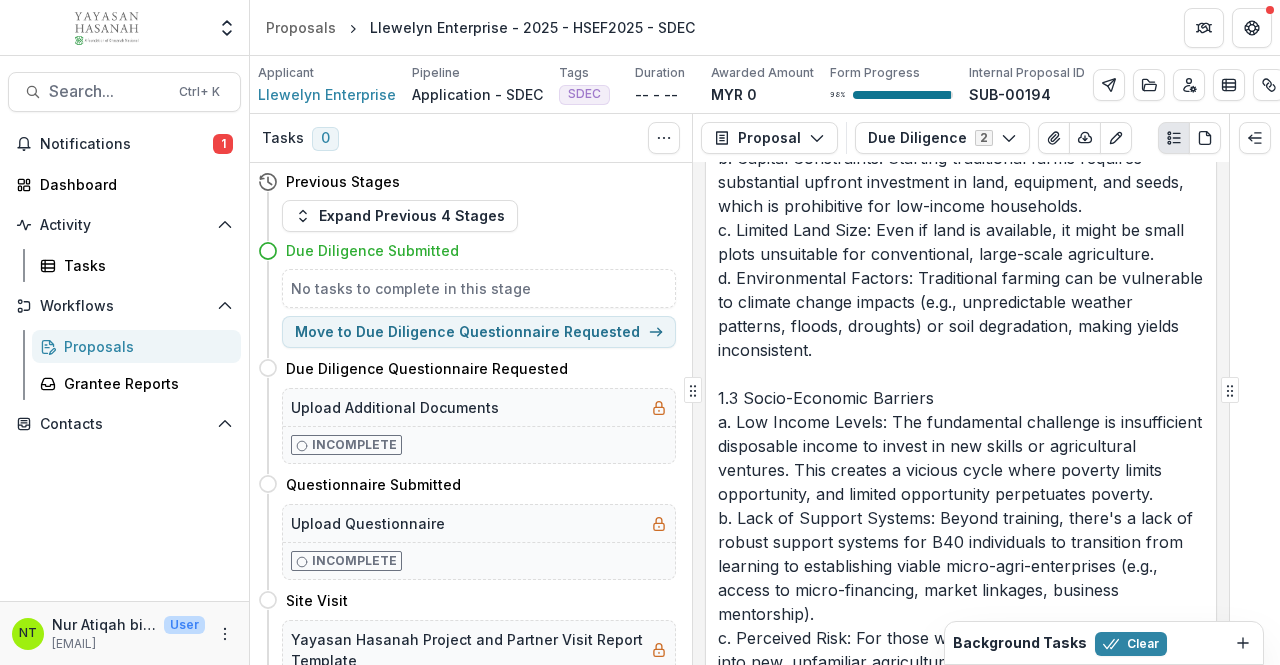 click on "1.0 Root Causes
1.1 Limited Access to Appropriate Knowledge and Skills
a. Lack of Accessible, Relevant Training: Existing agricultural education may be too academic, expensive, or geographically inaccessible for B40 communities. There's a particular gap in practical, low-cost modern farming techniques like hydroponics.
b. Low Awareness of Alternatives: Many in B40 communities may not be aware of alternative food production methods like vertical hydroponics that are suitable for limited space and resources.
1.2 Resource Constraints and Feasibility Challenges for Traditional Agriculture
a. Land Scarcity/Cost: Traditional farming often requires significant land, which is either unavailable, too expensive to acquire, or legally complex for B40 individuals, especially in urban or semi-urban areas.
b. Capital Constraints: Starting traditional farms requires substantial upfront investment in land, equipment, and seeds, which is prohibitive for low-income households." at bounding box center [961, 1322] 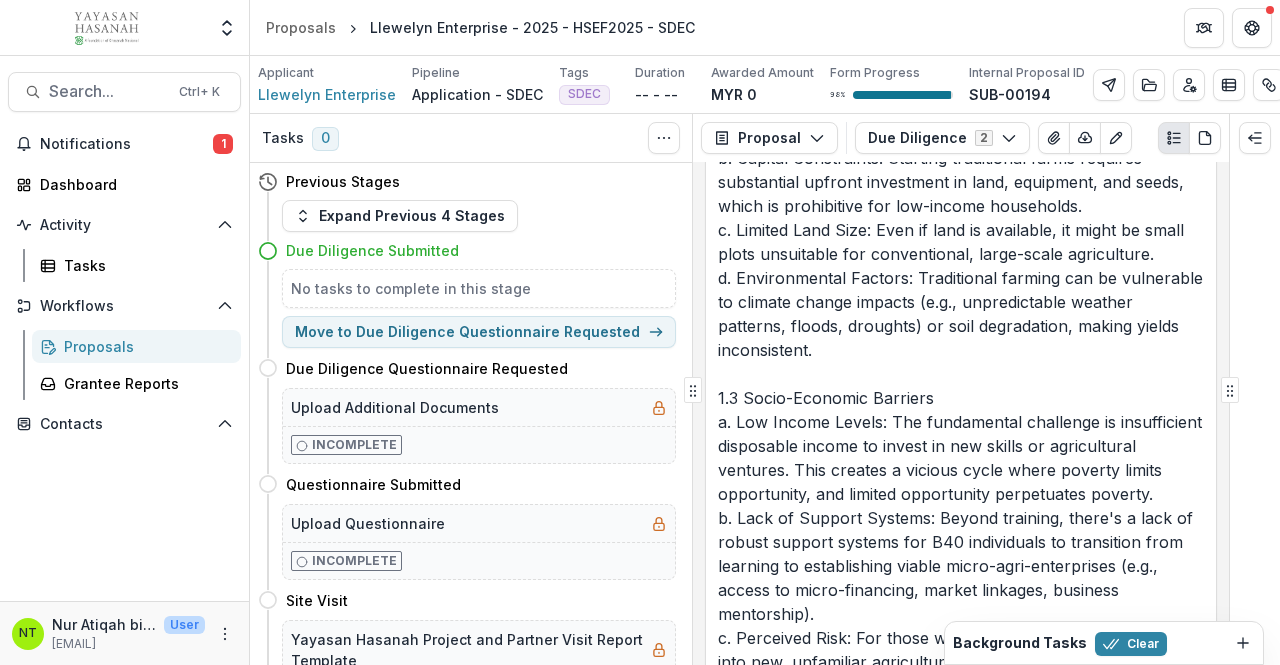 click on "1.0 Root Causes
1.1 Limited Access to Appropriate Knowledge and Skills
a. Lack of Accessible, Relevant Training: Existing agricultural education may be too academic, expensive, or geographically inaccessible for B40 communities. There's a particular gap in practical, low-cost modern farming techniques like hydroponics.
b. Low Awareness of Alternatives: Many in B40 communities may not be aware of alternative food production methods like vertical hydroponics that are suitable for limited space and resources.
1.2 Resource Constraints and Feasibility Challenges for Traditional Agriculture
a. Land Scarcity/Cost: Traditional farming often requires significant land, which is either unavailable, too expensive to acquire, or legally complex for B40 individuals, especially in urban or semi-urban areas.
b. Capital Constraints: Starting traditional farms requires substantial upfront investment in land, equipment, and seeds, which is prohibitive for low-income households." at bounding box center (961, 1322) 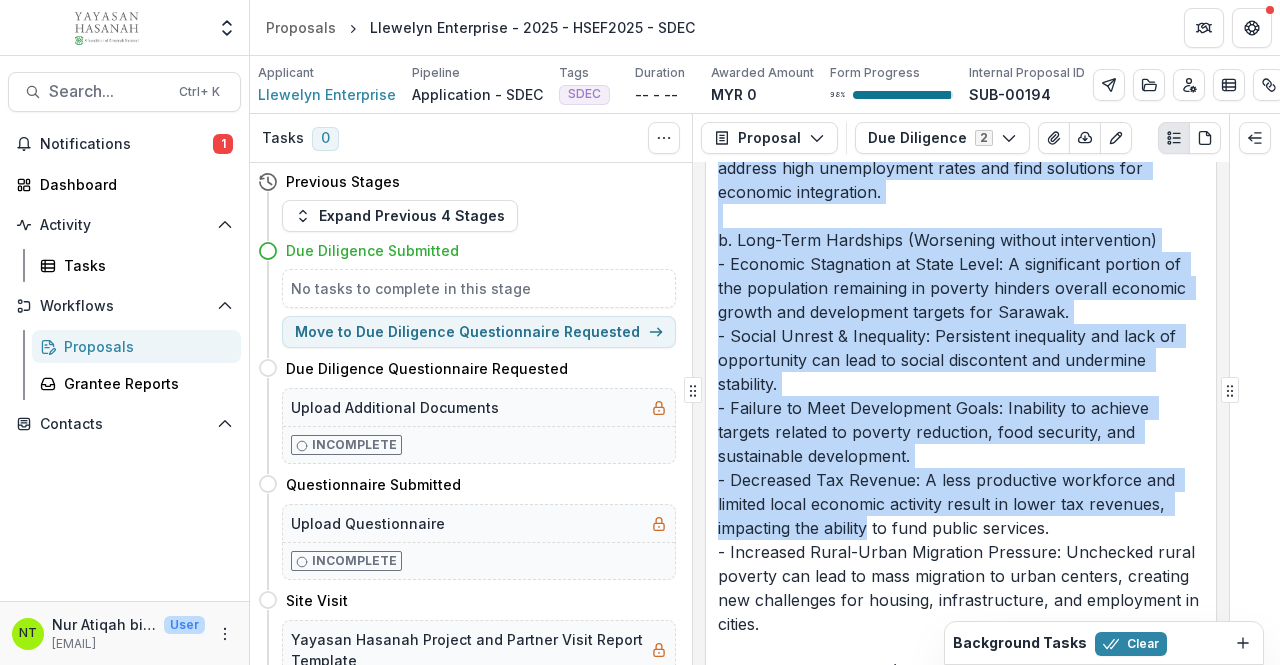 drag, startPoint x: 874, startPoint y: 449, endPoint x: 865, endPoint y: 712, distance: 263.15396 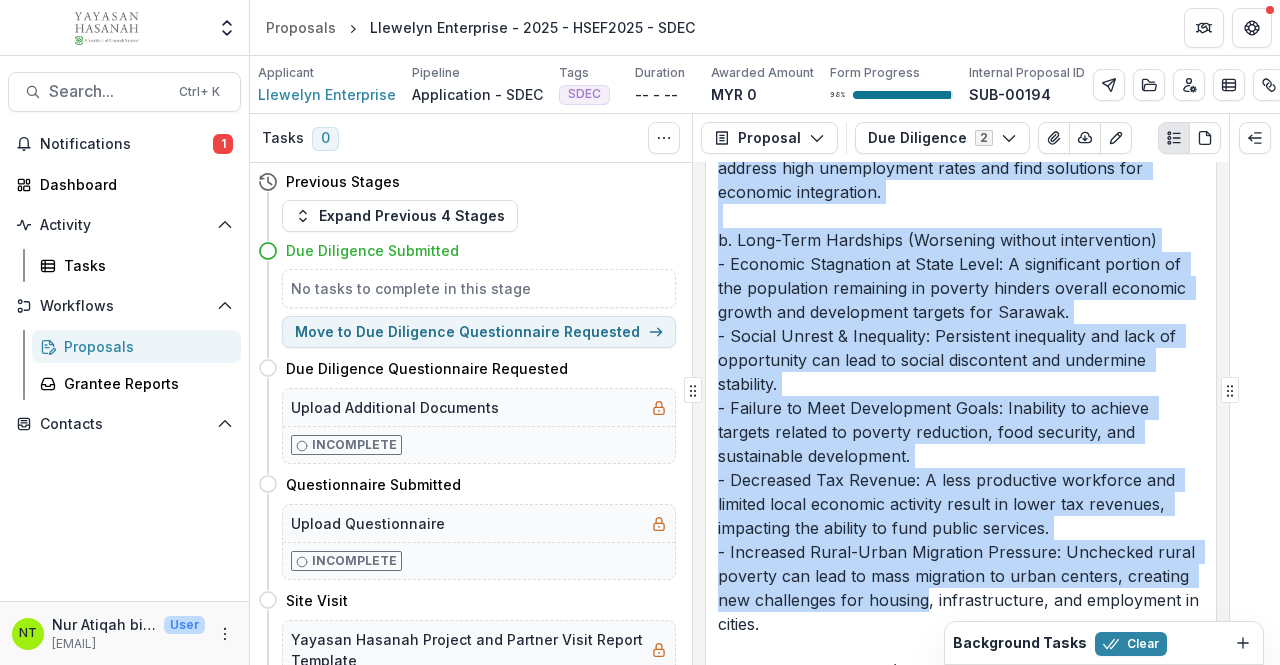 scroll, scrollTop: 4895, scrollLeft: 0, axis: vertical 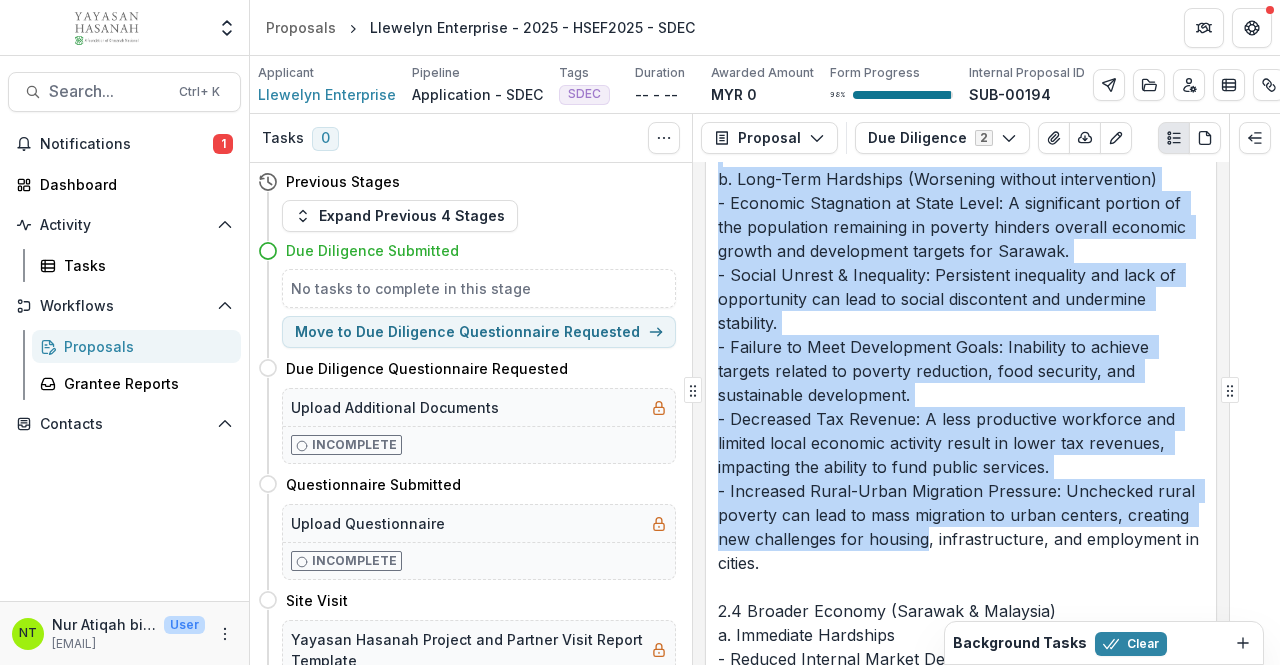 click on "1.0 Root Causes
1.1 Limited Access to Appropriate Knowledge and Skills
a. Lack of Accessible, Relevant Training: Existing agricultural education may be too academic, expensive, or geographically inaccessible for B40 communities. There's a particular gap in practical, low-cost modern farming techniques like hydroponics.
b. Low Awareness of Alternatives: Many in B40 communities may not be aware of alternative food production methods like vertical hydroponics that are suitable for limited space and resources.
1.2 Resource Constraints and Feasibility Challenges for Traditional Agriculture
a. Land Scarcity/Cost: Traditional farming often requires significant land, which is either unavailable, too expensive to acquire, or legally complex for B40 individuals, especially in urban or semi-urban areas.
b. Capital Constraints: Starting traditional farms requires substantial upfront investment in land, equipment, and seeds, which is prohibitive for low-income households." at bounding box center [961, -673] 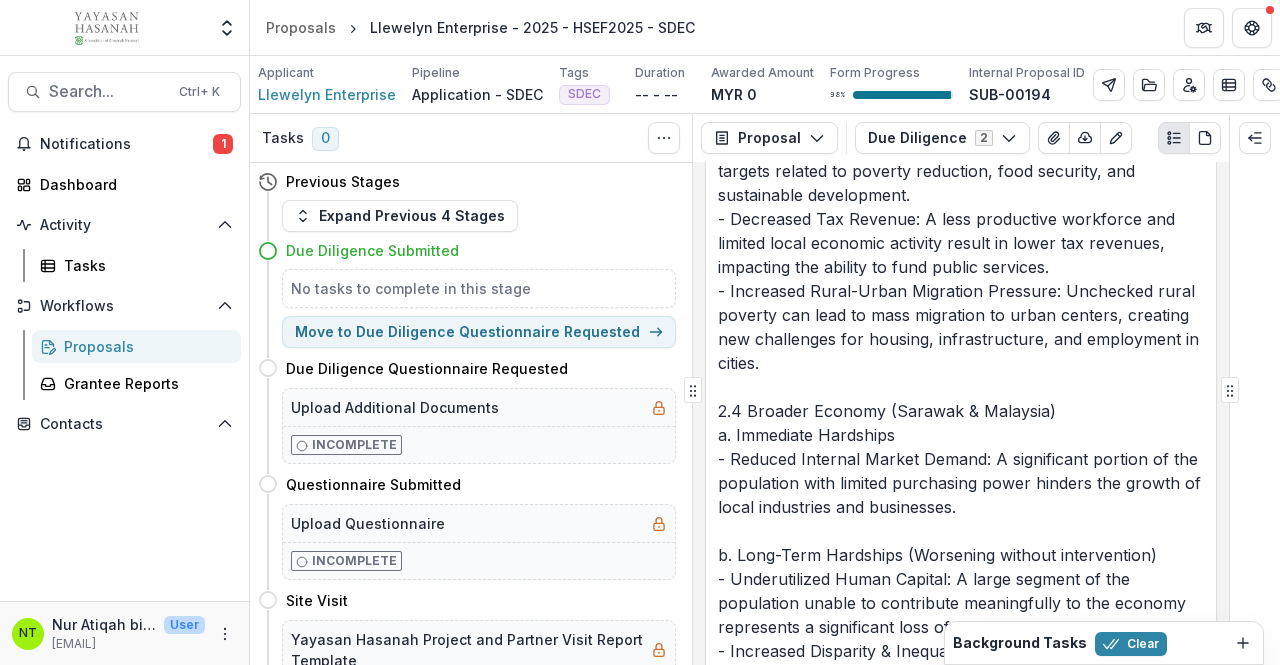 scroll, scrollTop: 5195, scrollLeft: 0, axis: vertical 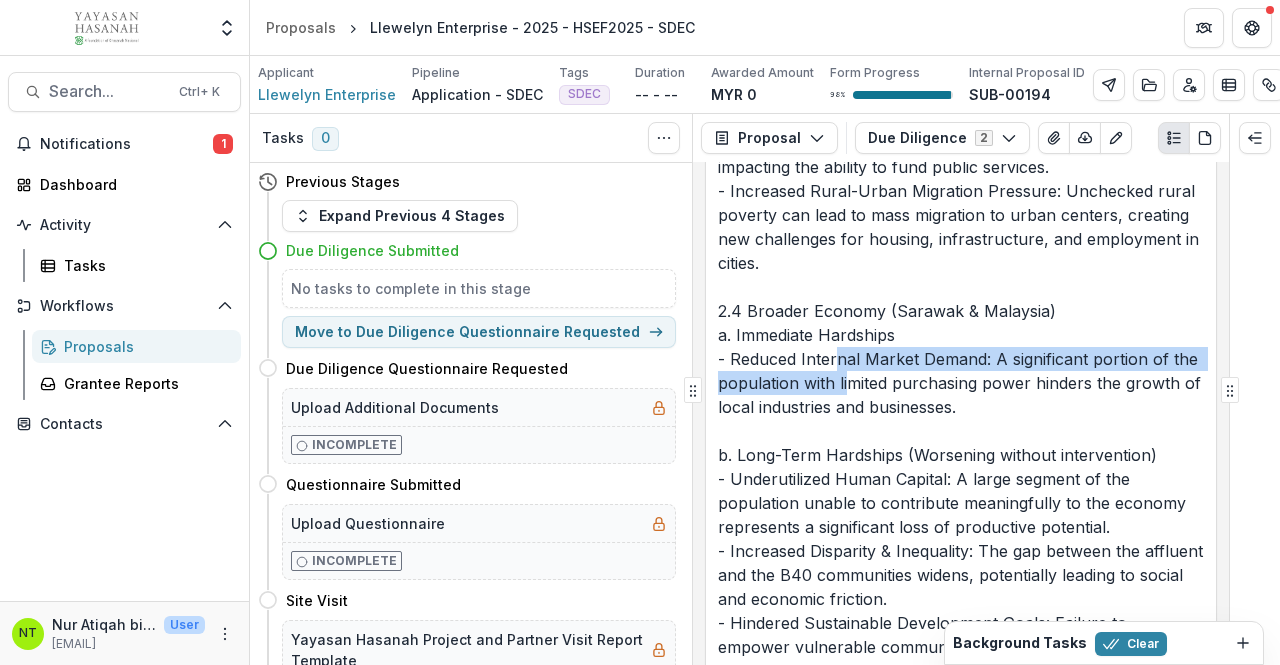 drag, startPoint x: 836, startPoint y: 475, endPoint x: 844, endPoint y: 495, distance: 21.540659 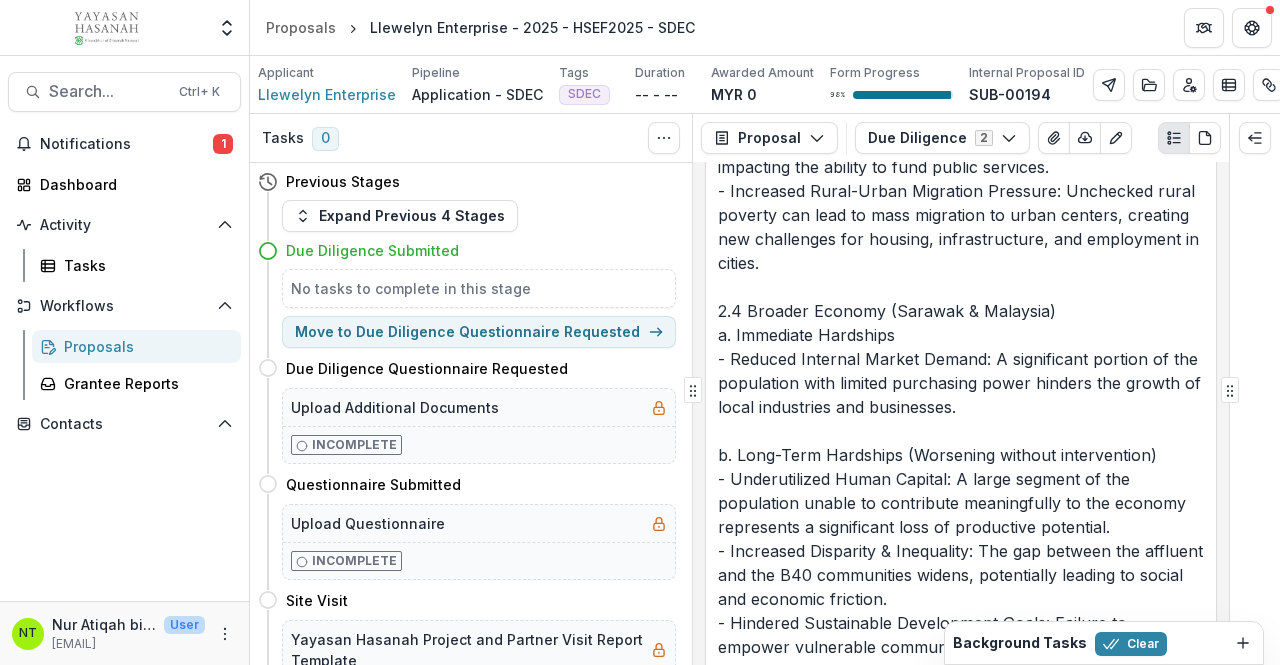 click on "1.0 Root Causes
1.1 Limited Access to Appropriate Knowledge and Skills
a. Lack of Accessible, Relevant Training: Existing agricultural education may be too academic, expensive, or geographically inaccessible for B40 communities. There's a particular gap in practical, low-cost modern farming techniques like hydroponics.
b. Low Awareness of Alternatives: Many in B40 communities may not be aware of alternative food production methods like vertical hydroponics that are suitable for limited space and resources.
1.2 Resource Constraints and Feasibility Challenges for Traditional Agriculture
a. Land Scarcity/Cost: Traditional farming often requires significant land, which is either unavailable, too expensive to acquire, or legally complex for B40 individuals, especially in urban or semi-urban areas.
b. Capital Constraints: Starting traditional farms requires substantial upfront investment in land, equipment, and seeds, which is prohibitive for low-income households." at bounding box center (961, -973) 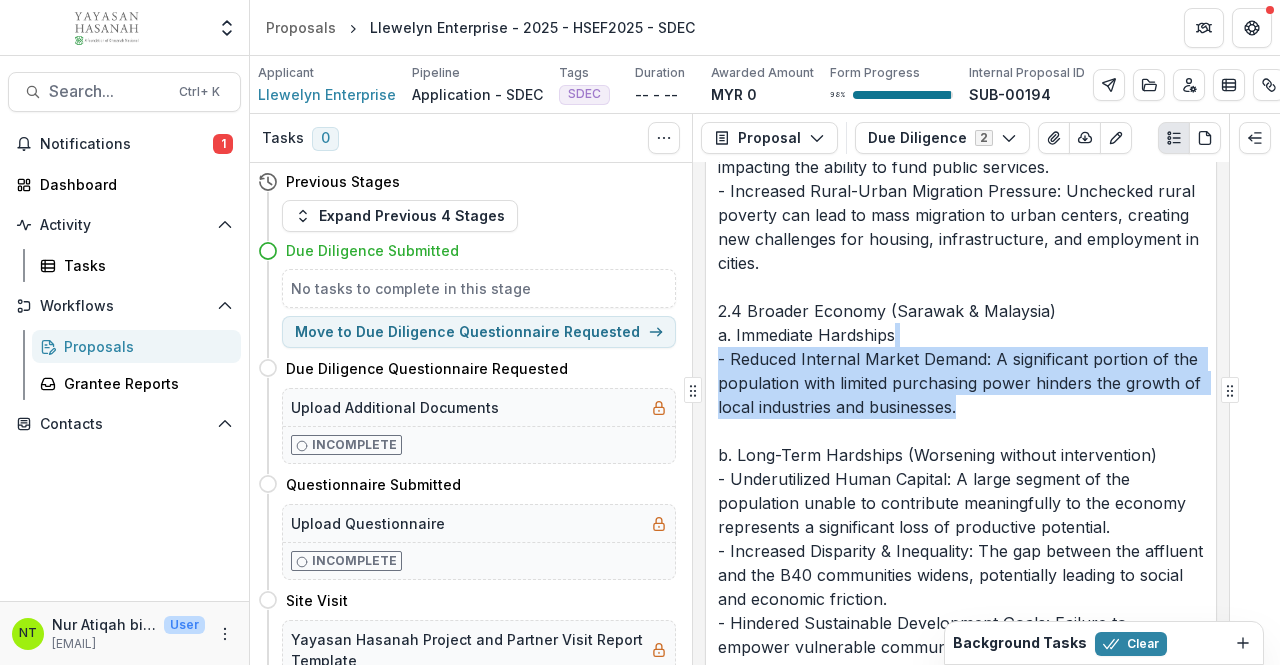 drag, startPoint x: 1026, startPoint y: 525, endPoint x: 1005, endPoint y: 445, distance: 82.710335 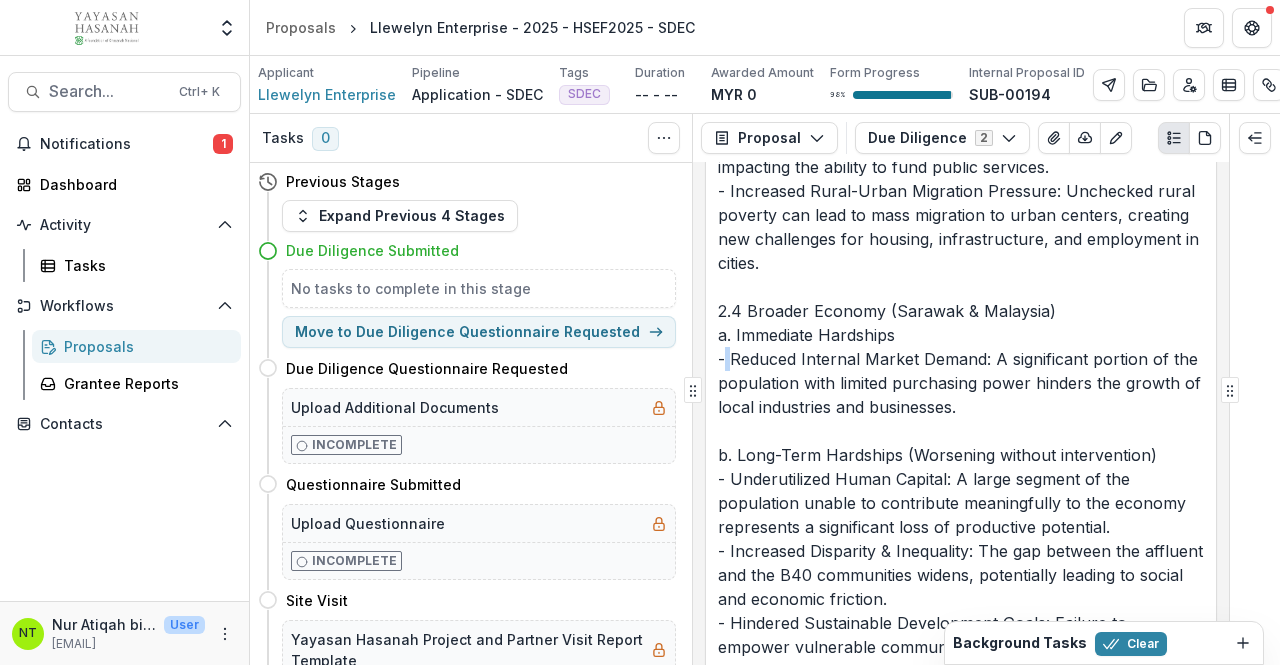 drag, startPoint x: 722, startPoint y: 471, endPoint x: 733, endPoint y: 471, distance: 11 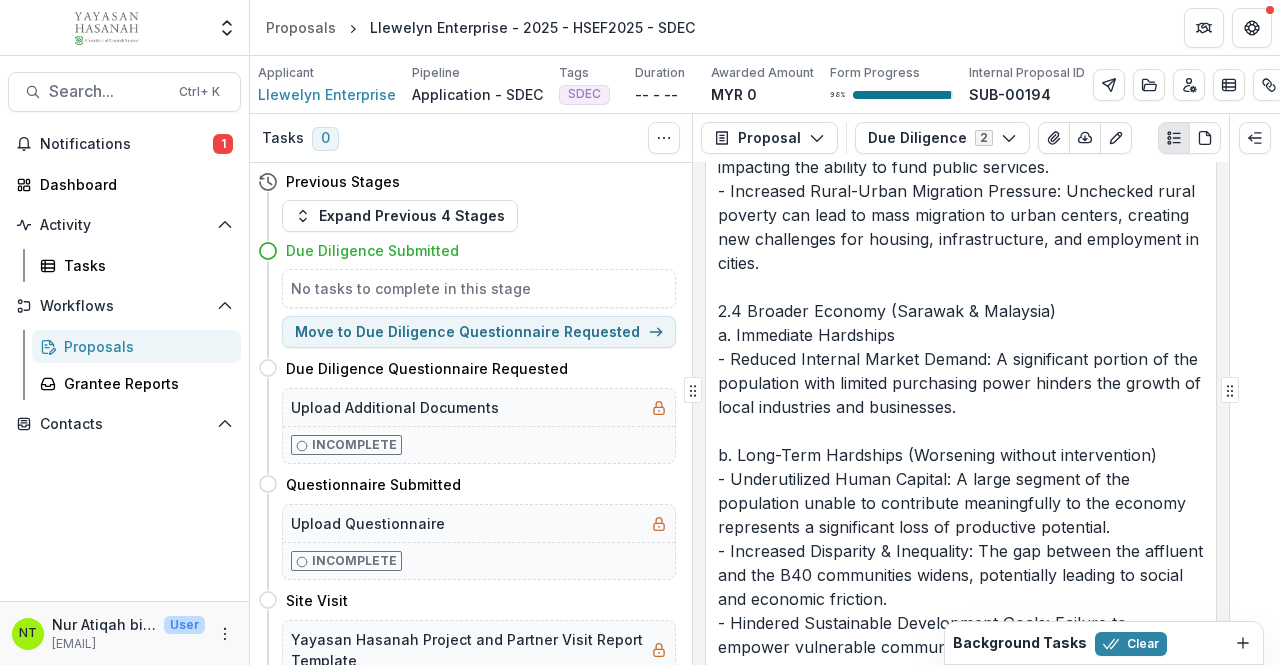 drag, startPoint x: 943, startPoint y: 507, endPoint x: 974, endPoint y: 517, distance: 32.572994 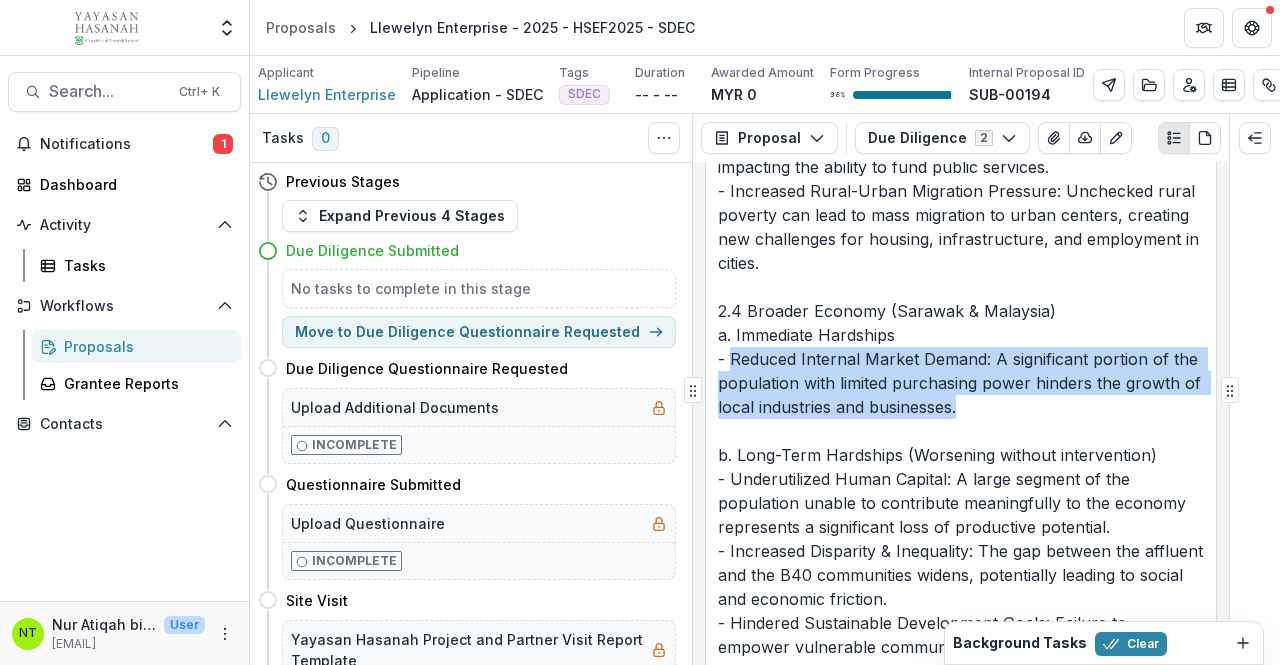 drag, startPoint x: 980, startPoint y: 517, endPoint x: 727, endPoint y: 475, distance: 256.46246 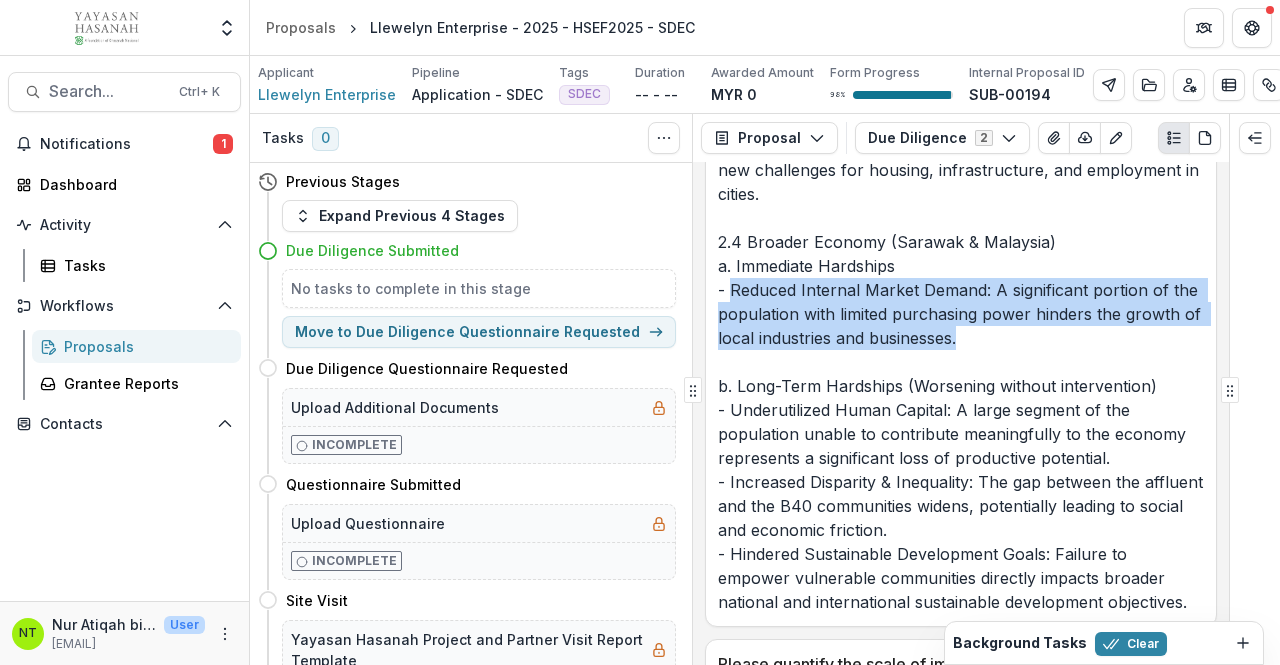 scroll, scrollTop: 5295, scrollLeft: 0, axis: vertical 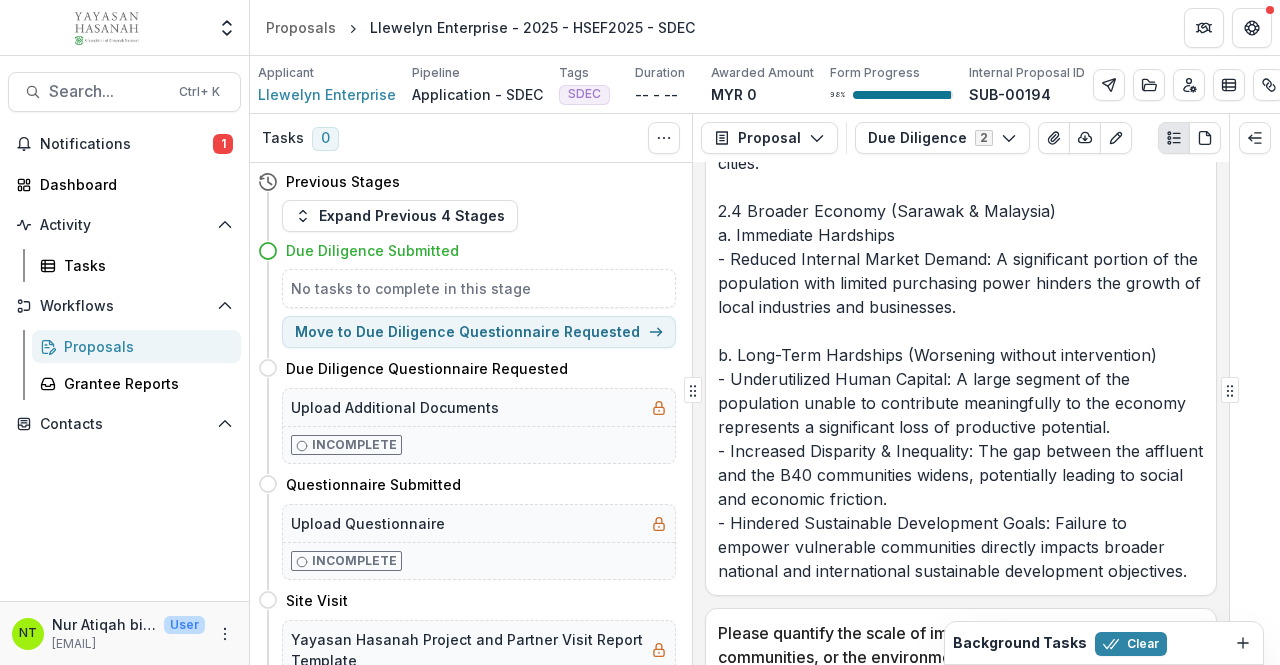 click on "1.0 Root Causes
1.1 Limited Access to Appropriate Knowledge and Skills
a. Lack of Accessible, Relevant Training: Existing agricultural education may be too academic, expensive, or geographically inaccessible for B40 communities. There's a particular gap in practical, low-cost modern farming techniques like hydroponics.
b. Low Awareness of Alternatives: Many in B40 communities may not be aware of alternative food production methods like vertical hydroponics that are suitable for limited space and resources.
1.2 Resource Constraints and Feasibility Challenges for Traditional Agriculture
a. Land Scarcity/Cost: Traditional farming often requires significant land, which is either unavailable, too expensive to acquire, or legally complex for B40 individuals, especially in urban or semi-urban areas.
b. Capital Constraints: Starting traditional farms requires substantial upfront investment in land, equipment, and seeds, which is prohibitive for low-income households." at bounding box center (961, -1073) 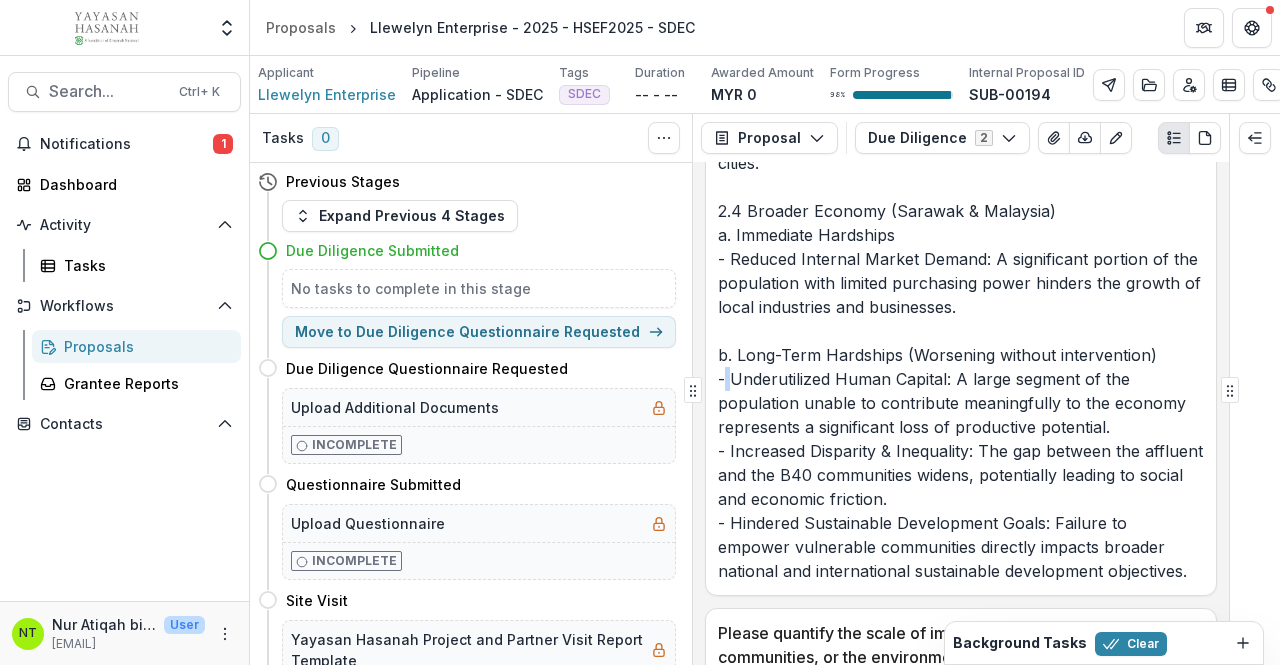 click on "1.0 Root Causes
1.1 Limited Access to Appropriate Knowledge and Skills
a. Lack of Accessible, Relevant Training: Existing agricultural education may be too academic, expensive, or geographically inaccessible for B40 communities. There's a particular gap in practical, low-cost modern farming techniques like hydroponics.
b. Low Awareness of Alternatives: Many in B40 communities may not be aware of alternative food production methods like vertical hydroponics that are suitable for limited space and resources.
1.2 Resource Constraints and Feasibility Challenges for Traditional Agriculture
a. Land Scarcity/Cost: Traditional farming often requires significant land, which is either unavailable, too expensive to acquire, or legally complex for B40 individuals, especially in urban or semi-urban areas.
b. Capital Constraints: Starting traditional farms requires substantial upfront investment in land, equipment, and seeds, which is prohibitive for low-income households." at bounding box center [961, -1073] 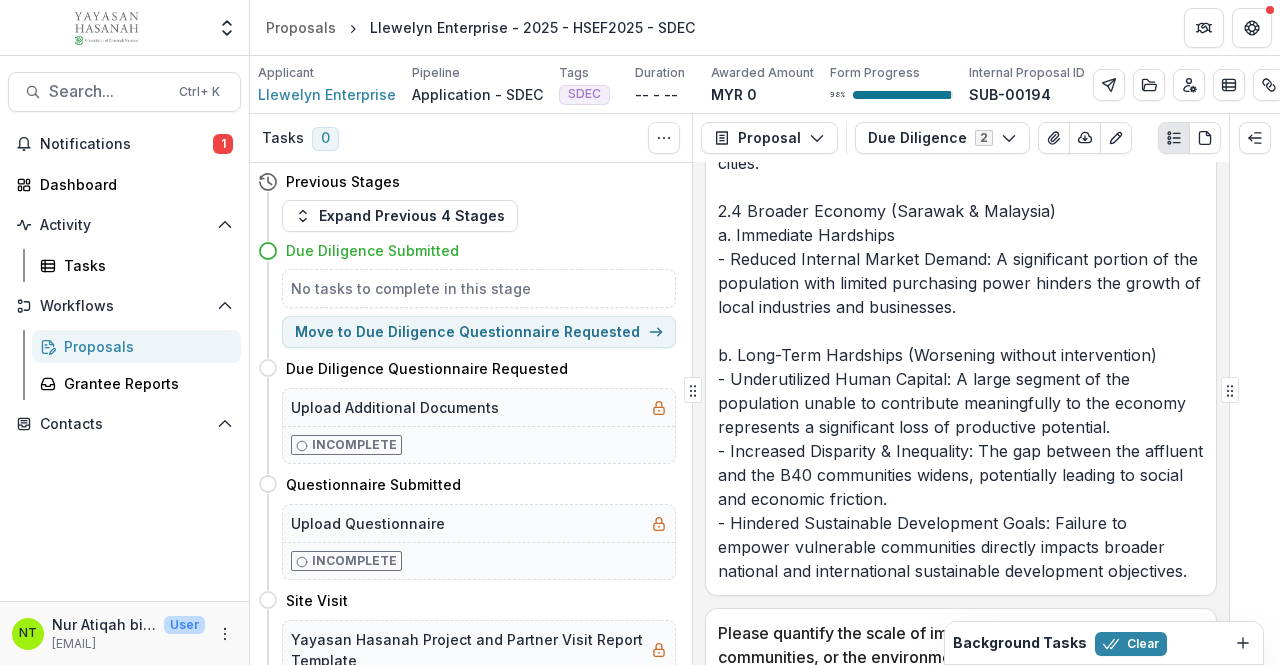 click on "1.0 Root Causes
1.1 Limited Access to Appropriate Knowledge and Skills
a. Lack of Accessible, Relevant Training: Existing agricultural education may be too academic, expensive, or geographically inaccessible for B40 communities. There's a particular gap in practical, low-cost modern farming techniques like hydroponics.
b. Low Awareness of Alternatives: Many in B40 communities may not be aware of alternative food production methods like vertical hydroponics that are suitable for limited space and resources.
1.2 Resource Constraints and Feasibility Challenges for Traditional Agriculture
a. Land Scarcity/Cost: Traditional farming often requires significant land, which is either unavailable, too expensive to acquire, or legally complex for B40 individuals, especially in urban or semi-urban areas.
b. Capital Constraints: Starting traditional farms requires substantial upfront investment in land, equipment, and seeds, which is prohibitive for low-income households." at bounding box center (961, -1073) 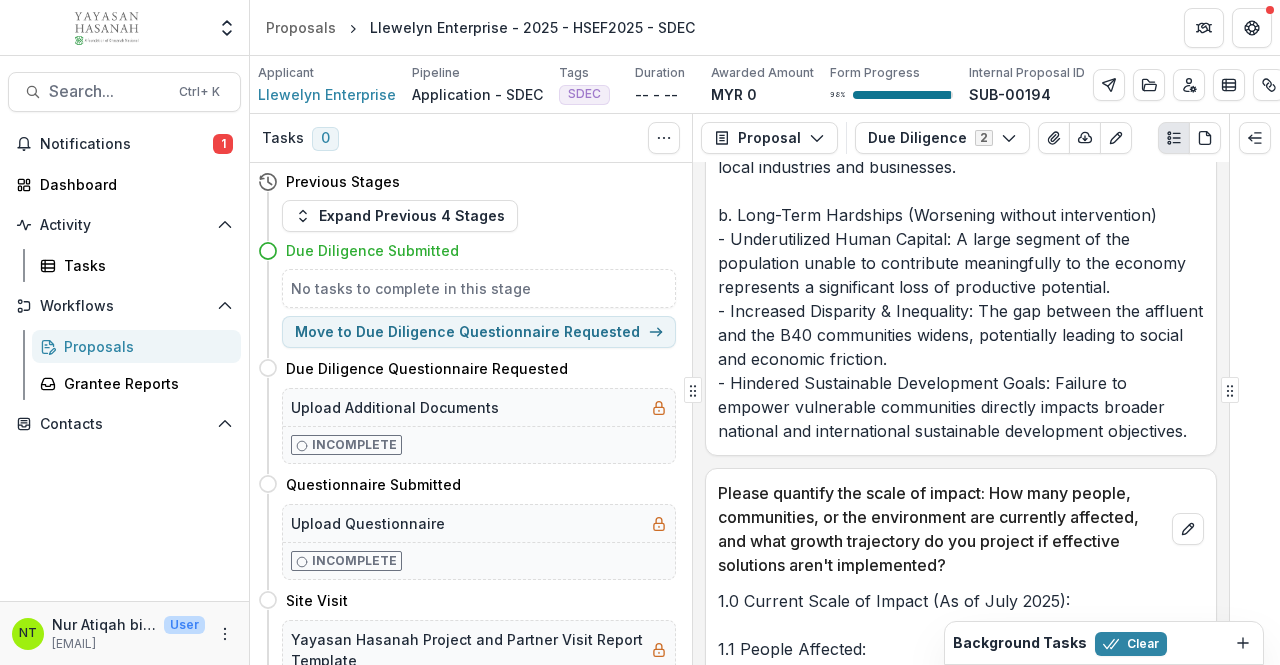 scroll, scrollTop: 5495, scrollLeft: 0, axis: vertical 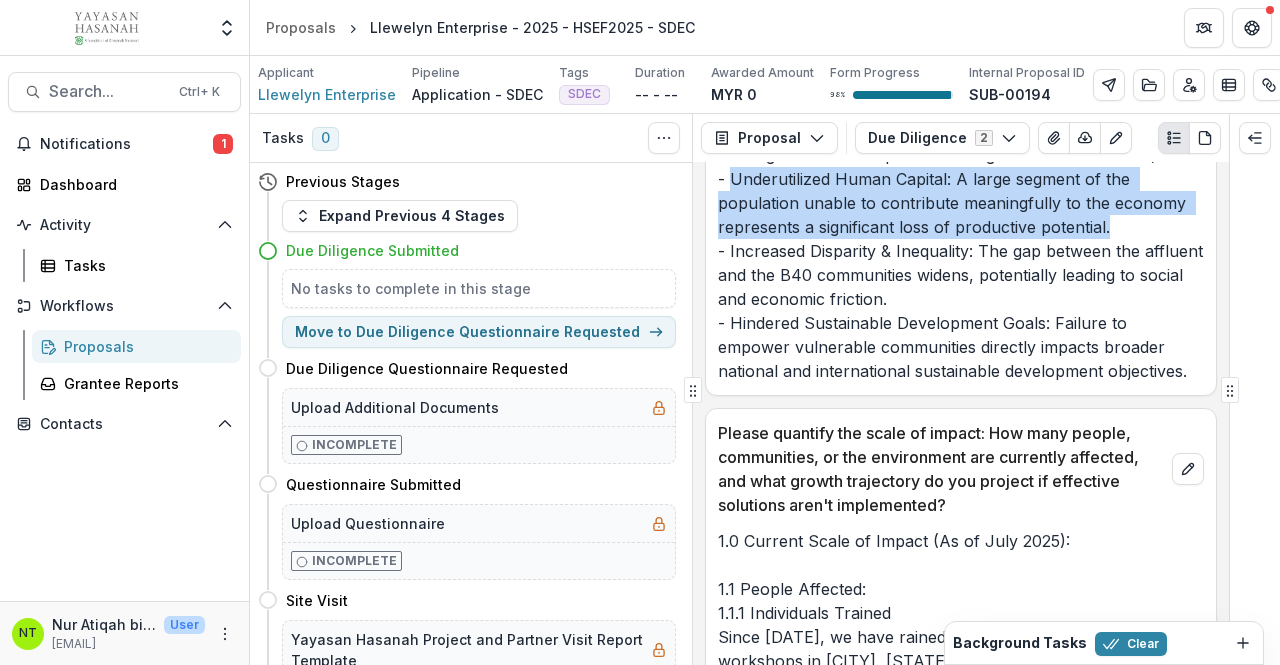 drag, startPoint x: 1165, startPoint y: 337, endPoint x: 735, endPoint y: 291, distance: 432.45346 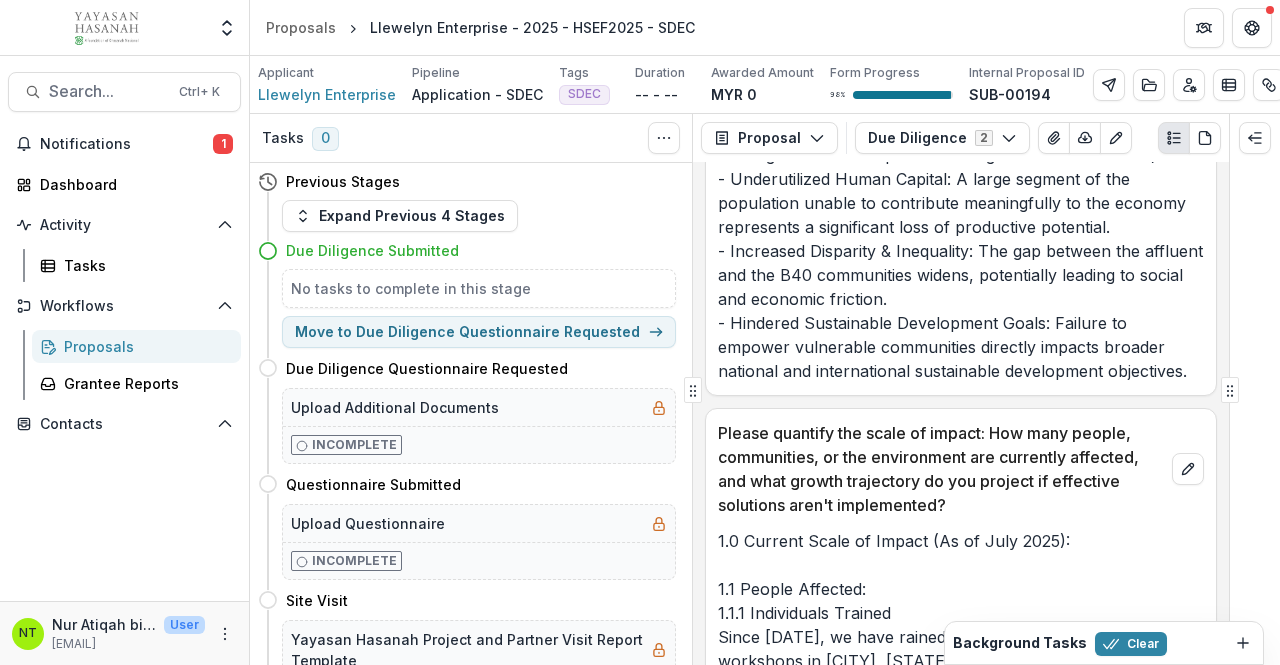 click on "1.0 Root Causes
1.1 Limited Access to Appropriate Knowledge and Skills
a. Lack of Accessible, Relevant Training: Existing agricultural education may be too academic, expensive, or geographically inaccessible for B40 communities. There's a particular gap in practical, low-cost modern farming techniques like hydroponics.
b. Low Awareness of Alternatives: Many in B40 communities may not be aware of alternative food production methods like vertical hydroponics that are suitable for limited space and resources.
1.2 Resource Constraints and Feasibility Challenges for Traditional Agriculture
a. Land Scarcity/Cost: Traditional farming often requires significant land, which is either unavailable, too expensive to acquire, or legally complex for B40 individuals, especially in urban or semi-urban areas.
b. Capital Constraints: Starting traditional farms requires substantial upfront investment in land, equipment, and seeds, which is prohibitive for low-income households." at bounding box center (961, -1273) 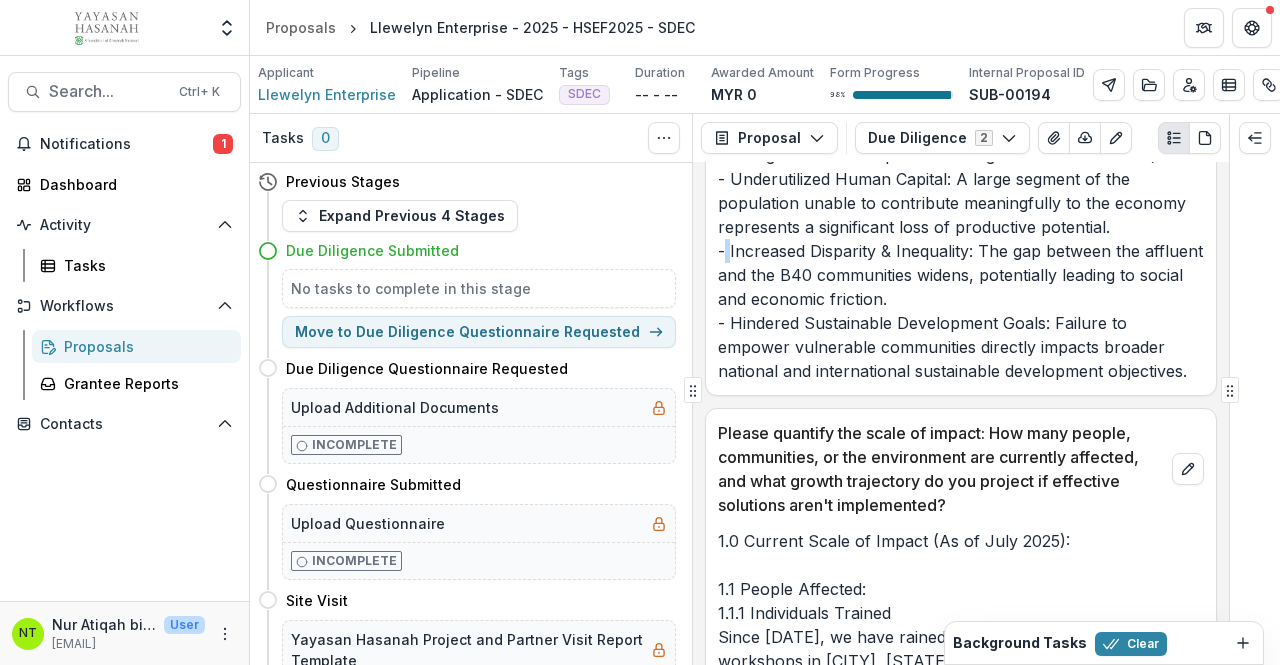 click on "1.0 Root Causes
1.1 Limited Access to Appropriate Knowledge and Skills
a. Lack of Accessible, Relevant Training: Existing agricultural education may be too academic, expensive, or geographically inaccessible for B40 communities. There's a particular gap in practical, low-cost modern farming techniques like hydroponics.
b. Low Awareness of Alternatives: Many in B40 communities may not be aware of alternative food production methods like vertical hydroponics that are suitable for limited space and resources.
1.2 Resource Constraints and Feasibility Challenges for Traditional Agriculture
a. Land Scarcity/Cost: Traditional farming often requires significant land, which is either unavailable, too expensive to acquire, or legally complex for B40 individuals, especially in urban or semi-urban areas.
b. Capital Constraints: Starting traditional farms requires substantial upfront investment in land, equipment, and seeds, which is prohibitive for low-income households." at bounding box center [961, -1273] 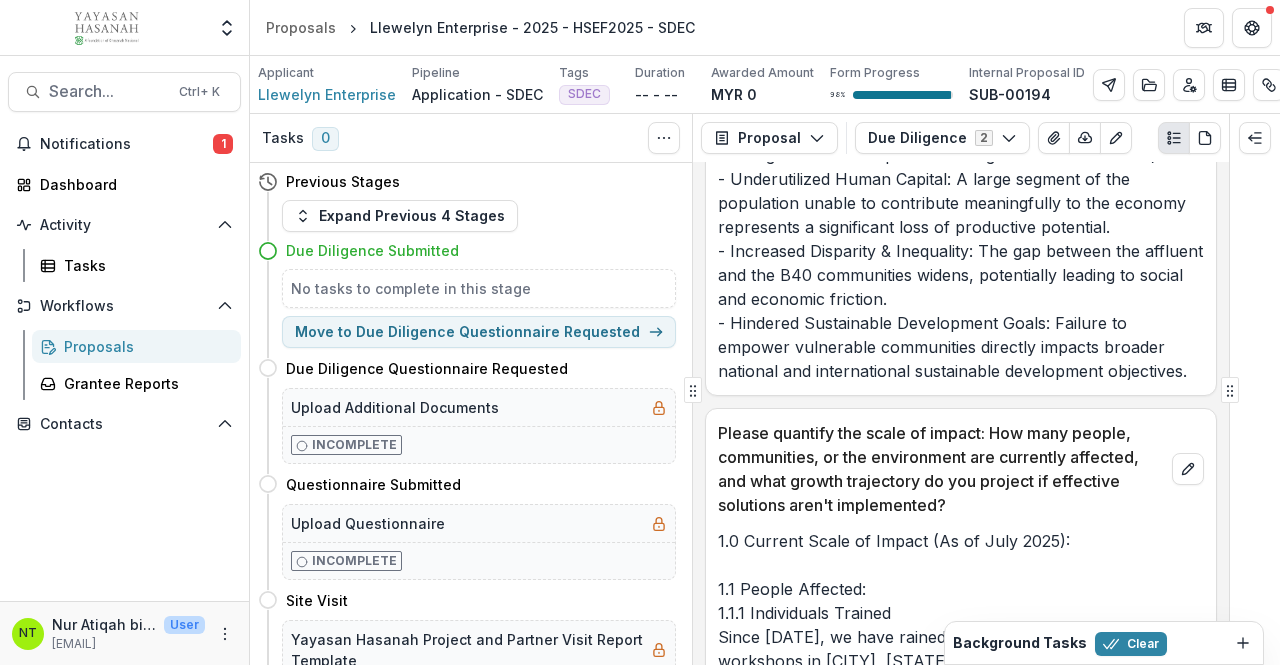 click on "1.0 Root Causes
1.1 Limited Access to Appropriate Knowledge and Skills
a. Lack of Accessible, Relevant Training: Existing agricultural education may be too academic, expensive, or geographically inaccessible for B40 communities. There's a particular gap in practical, low-cost modern farming techniques like hydroponics.
b. Low Awareness of Alternatives: Many in B40 communities may not be aware of alternative food production methods like vertical hydroponics that are suitable for limited space and resources.
1.2 Resource Constraints and Feasibility Challenges for Traditional Agriculture
a. Land Scarcity/Cost: Traditional farming often requires significant land, which is either unavailable, too expensive to acquire, or legally complex for B40 individuals, especially in urban or semi-urban areas.
b. Capital Constraints: Starting traditional farms requires substantial upfront investment in land, equipment, and seeds, which is prohibitive for low-income households." at bounding box center [961, -1273] 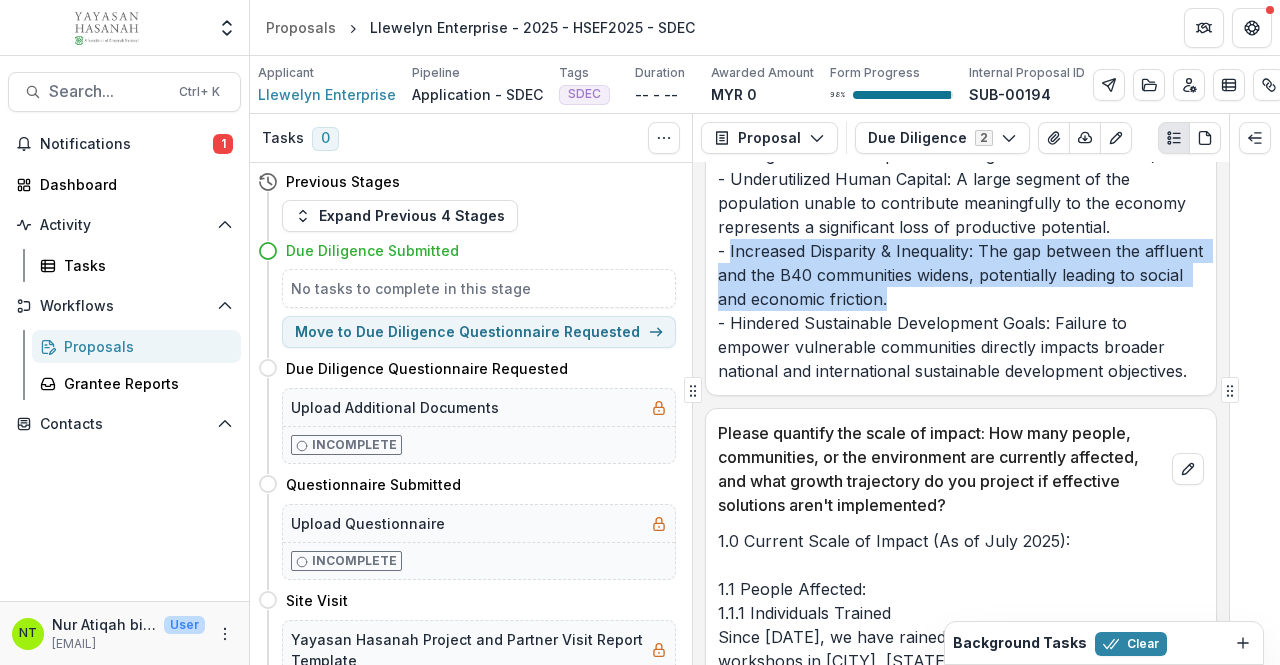 drag, startPoint x: 728, startPoint y: 366, endPoint x: 994, endPoint y: 403, distance: 268.56097 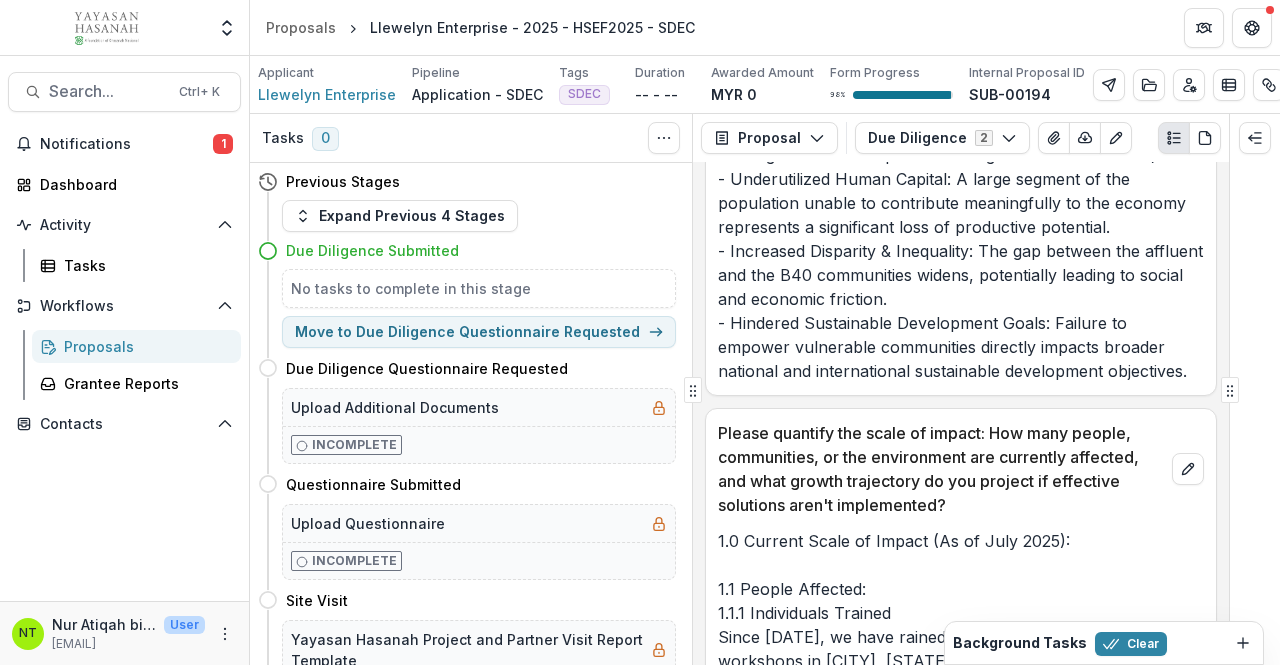 click on "1.0 Root Causes
1.1 Limited Access to Appropriate Knowledge and Skills
a. Lack of Accessible, Relevant Training: Existing agricultural education may be too academic, expensive, or geographically inaccessible for B40 communities. There's a particular gap in practical, low-cost modern farming techniques like hydroponics.
b. Low Awareness of Alternatives: Many in B40 communities may not be aware of alternative food production methods like vertical hydroponics that are suitable for limited space and resources.
1.2 Resource Constraints and Feasibility Challenges for Traditional Agriculture
a. Land Scarcity/Cost: Traditional farming often requires significant land, which is either unavailable, too expensive to acquire, or legally complex for B40 individuals, especially in urban or semi-urban areas.
b. Capital Constraints: Starting traditional farms requires substantial upfront investment in land, equipment, and seeds, which is prohibitive for low-income households." at bounding box center [961, -1273] 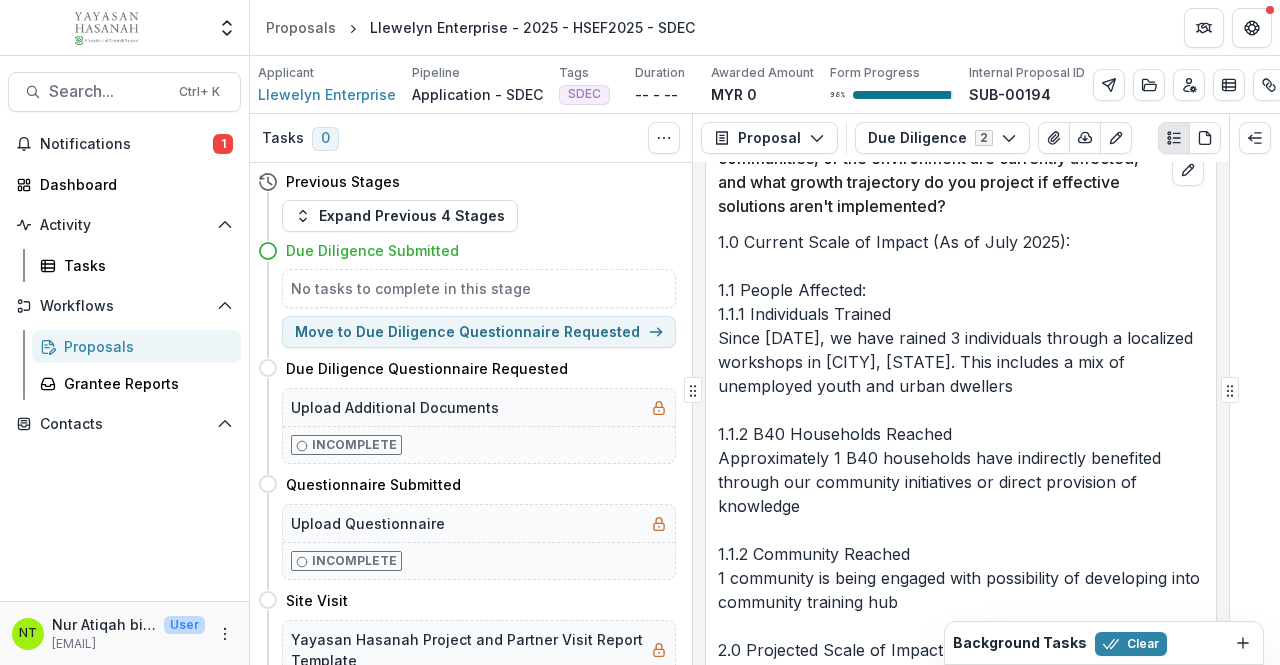 scroll, scrollTop: 5795, scrollLeft: 0, axis: vertical 